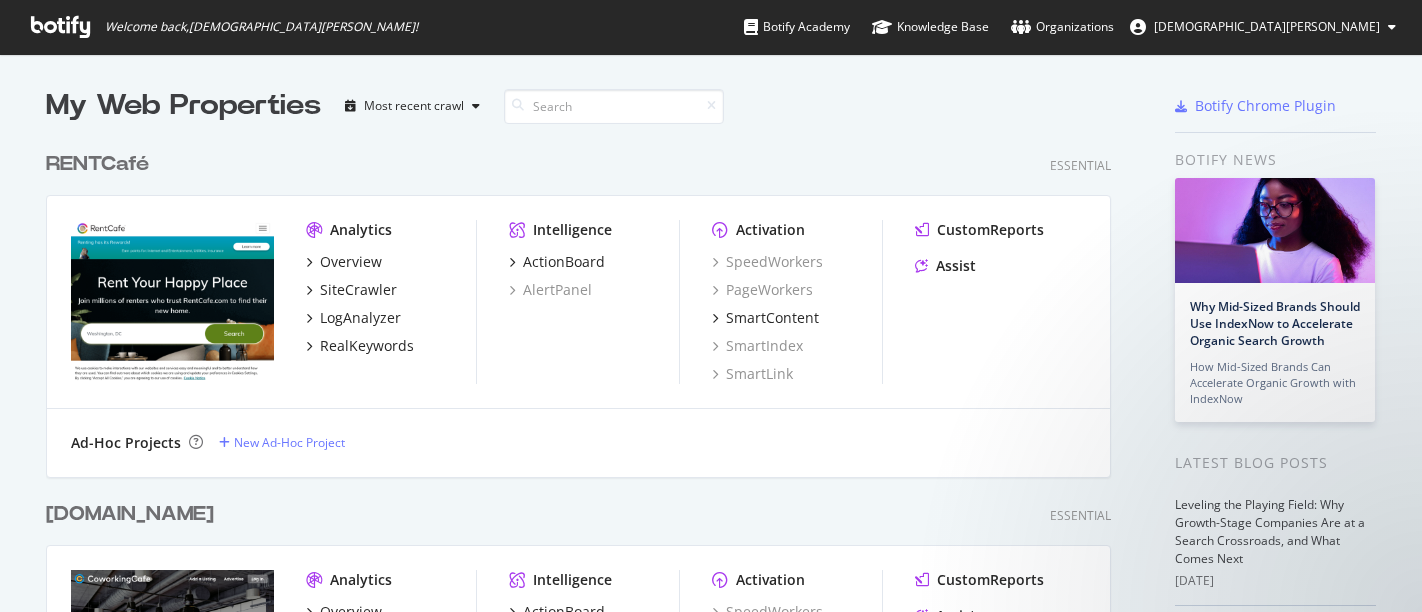 scroll, scrollTop: 0, scrollLeft: 0, axis: both 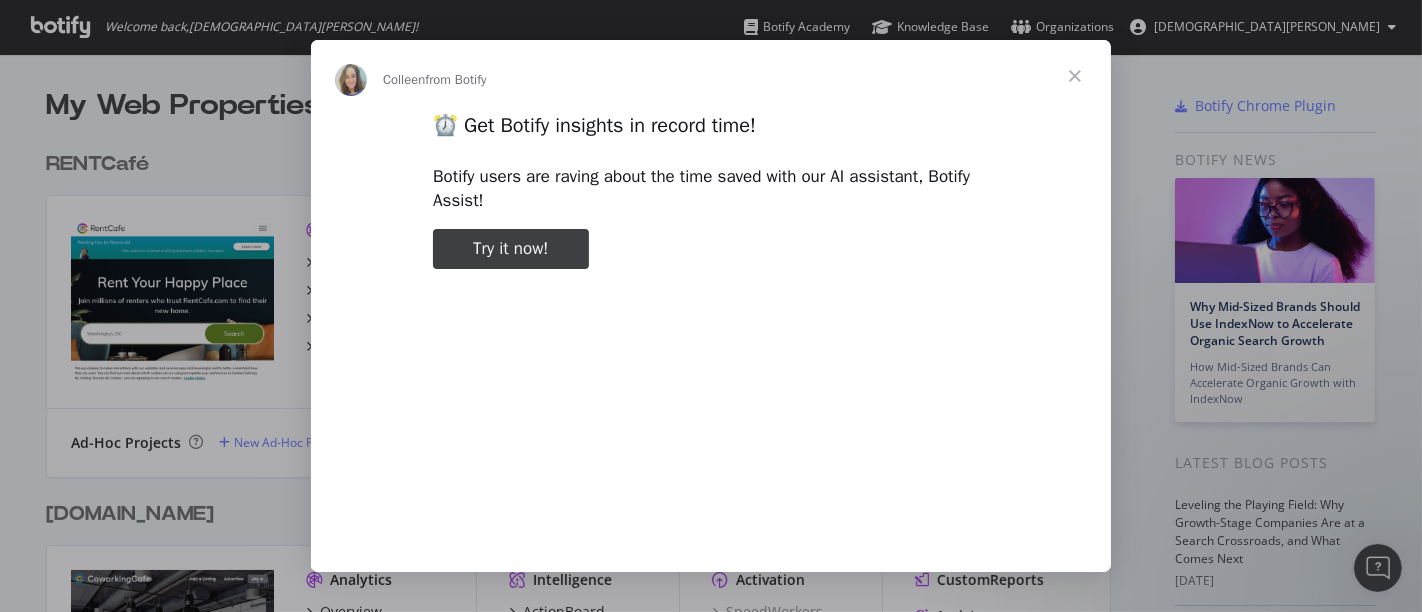 type on "791744" 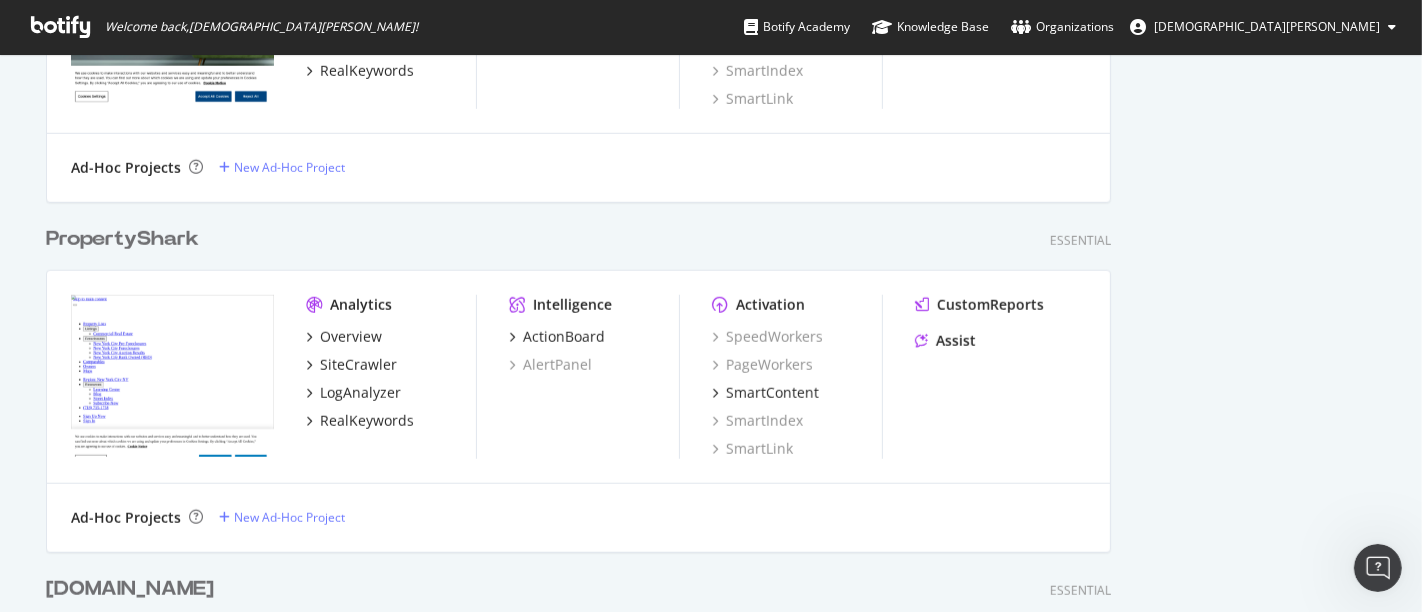 scroll, scrollTop: 1433, scrollLeft: 0, axis: vertical 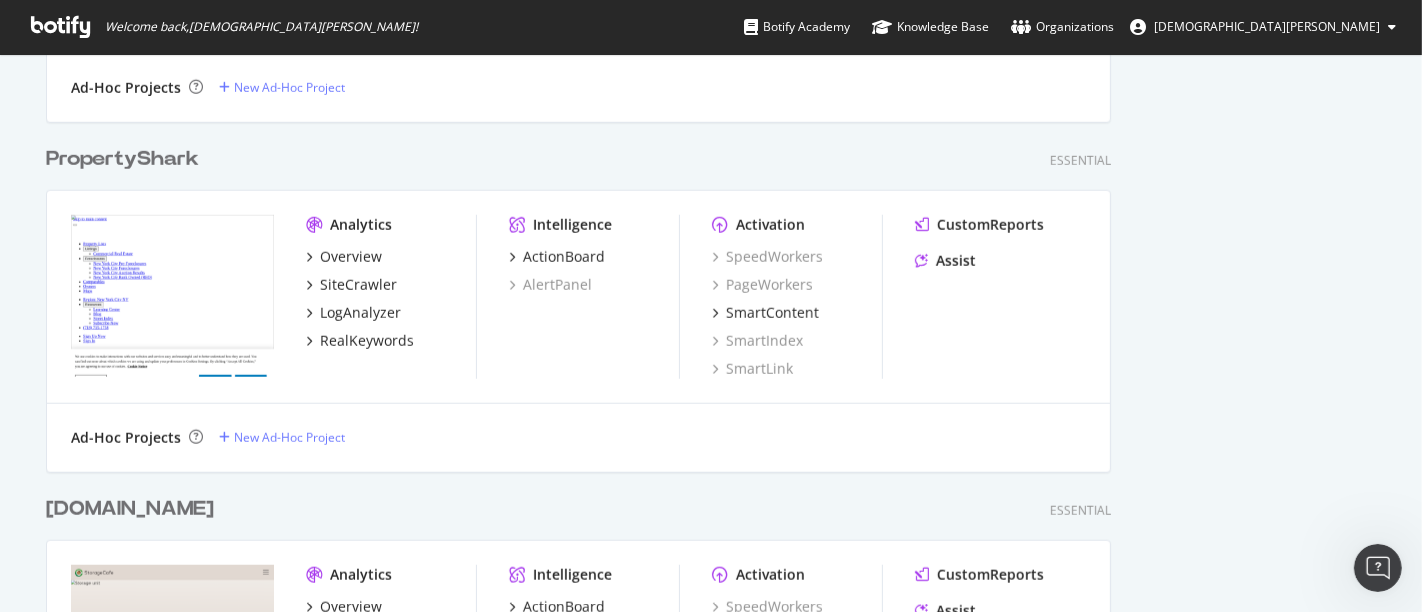 click on "PropertyShark" at bounding box center (122, 159) 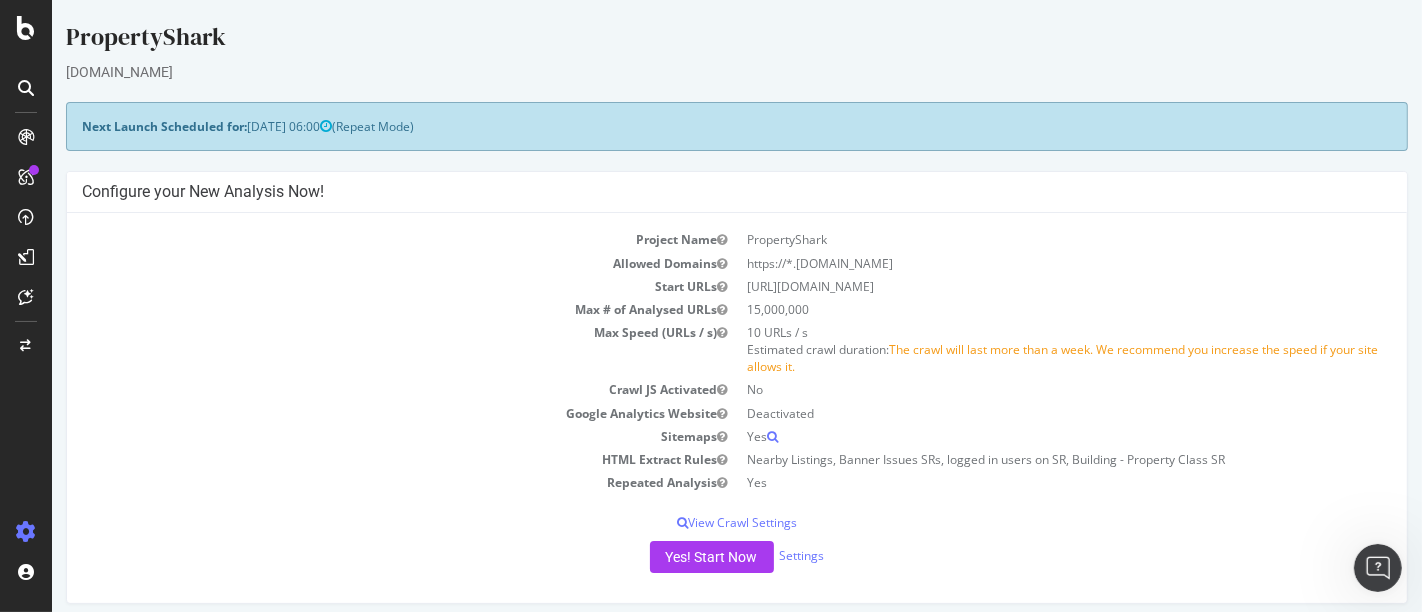 scroll, scrollTop: 0, scrollLeft: 0, axis: both 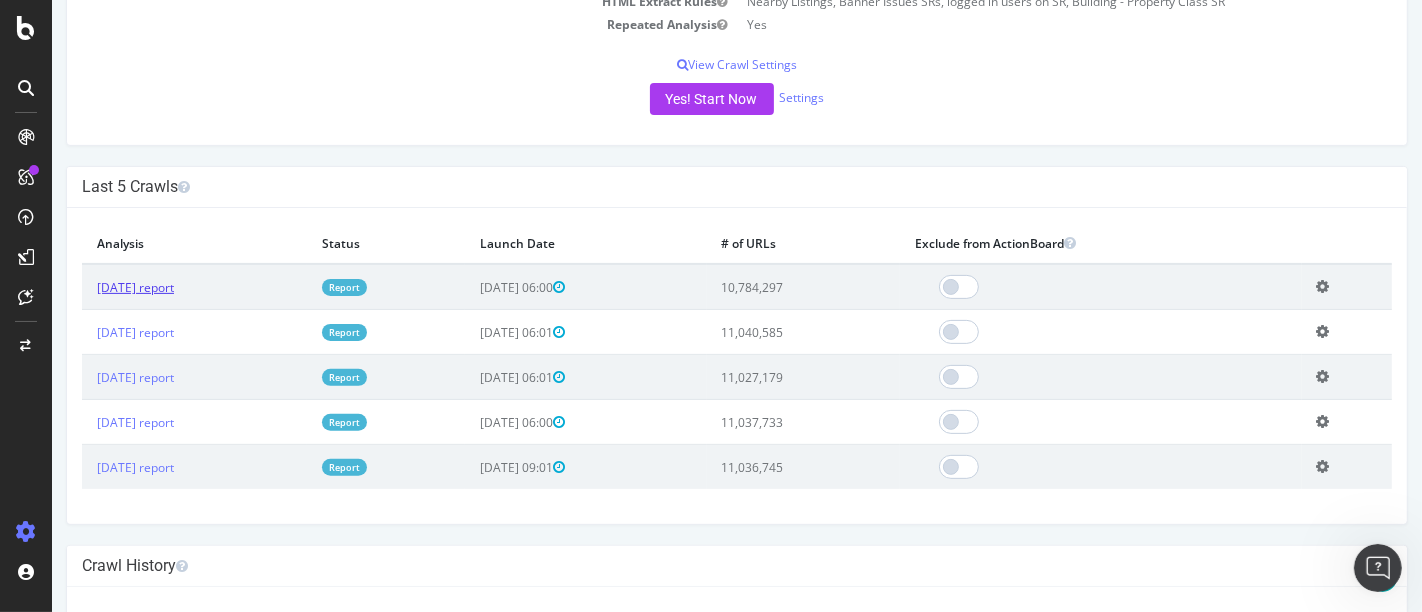 click on "[DATE]
report" at bounding box center [134, 287] 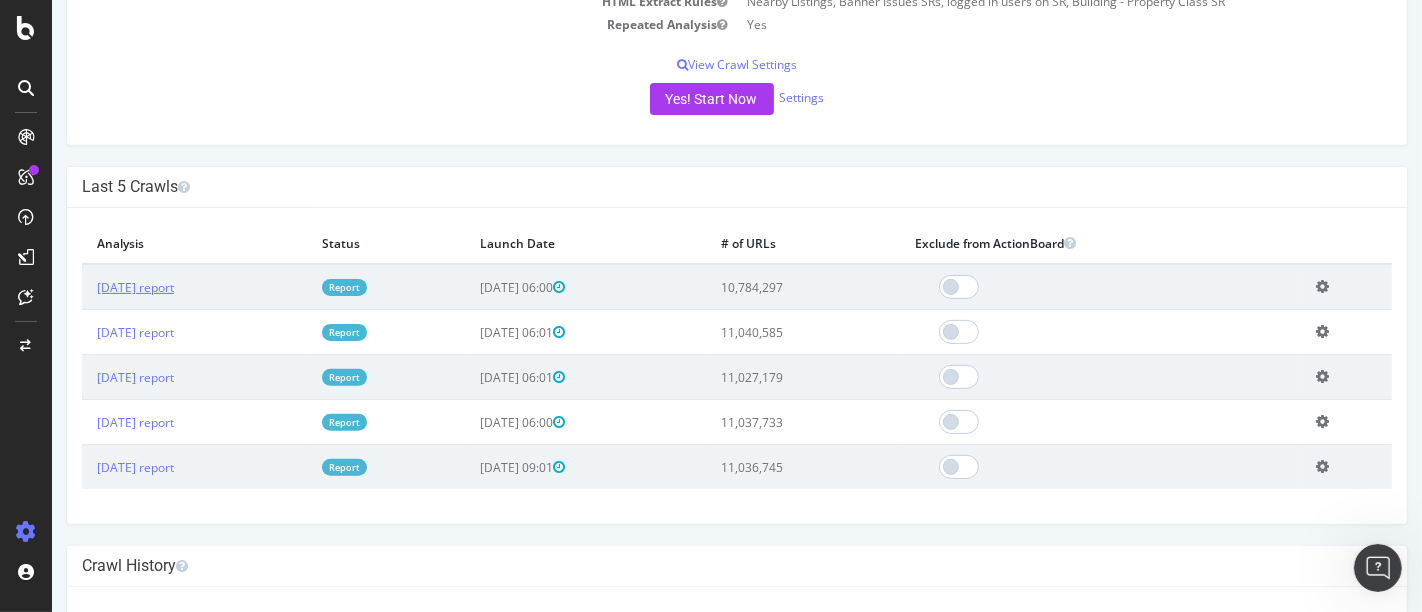 scroll, scrollTop: 0, scrollLeft: 0, axis: both 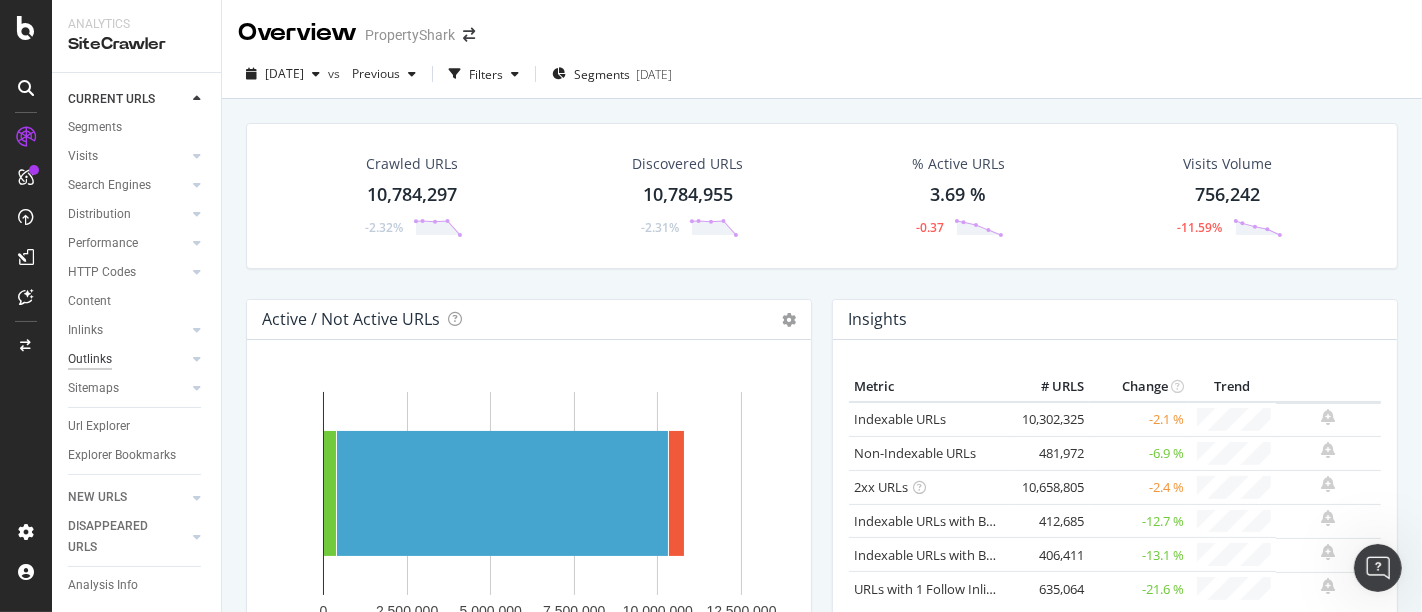click on "Outlinks" at bounding box center [90, 359] 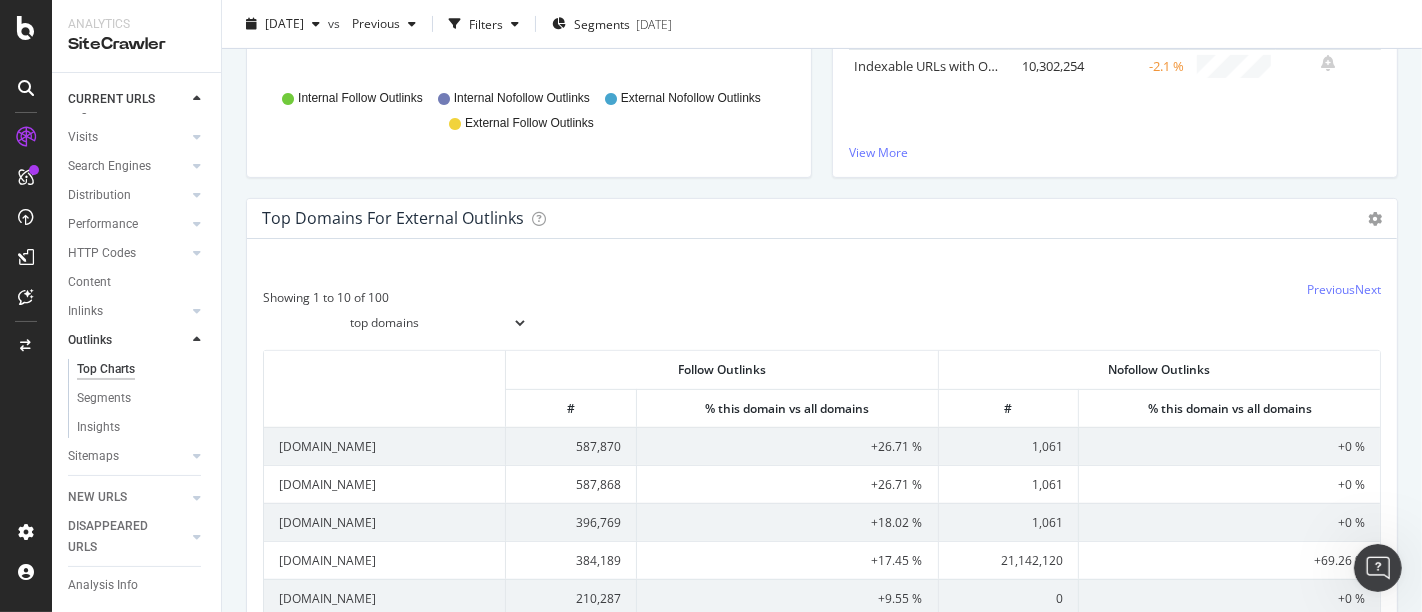 scroll, scrollTop: 546, scrollLeft: 0, axis: vertical 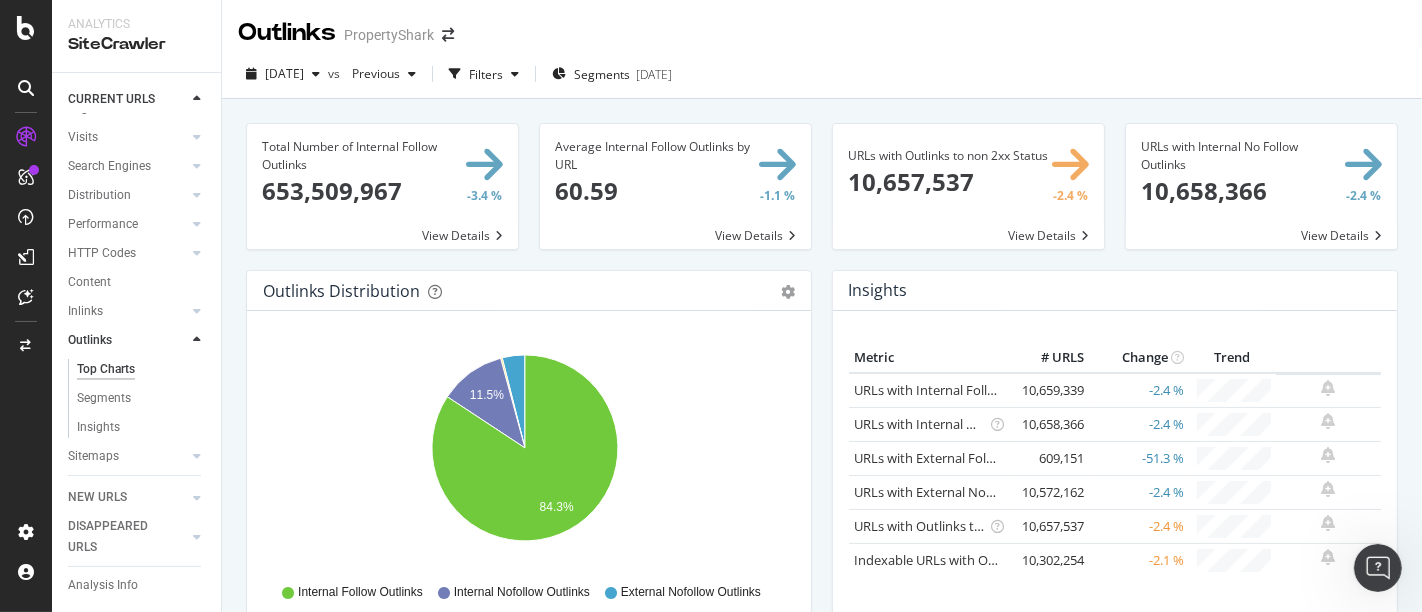 click on "Insights" at bounding box center [144, 425] 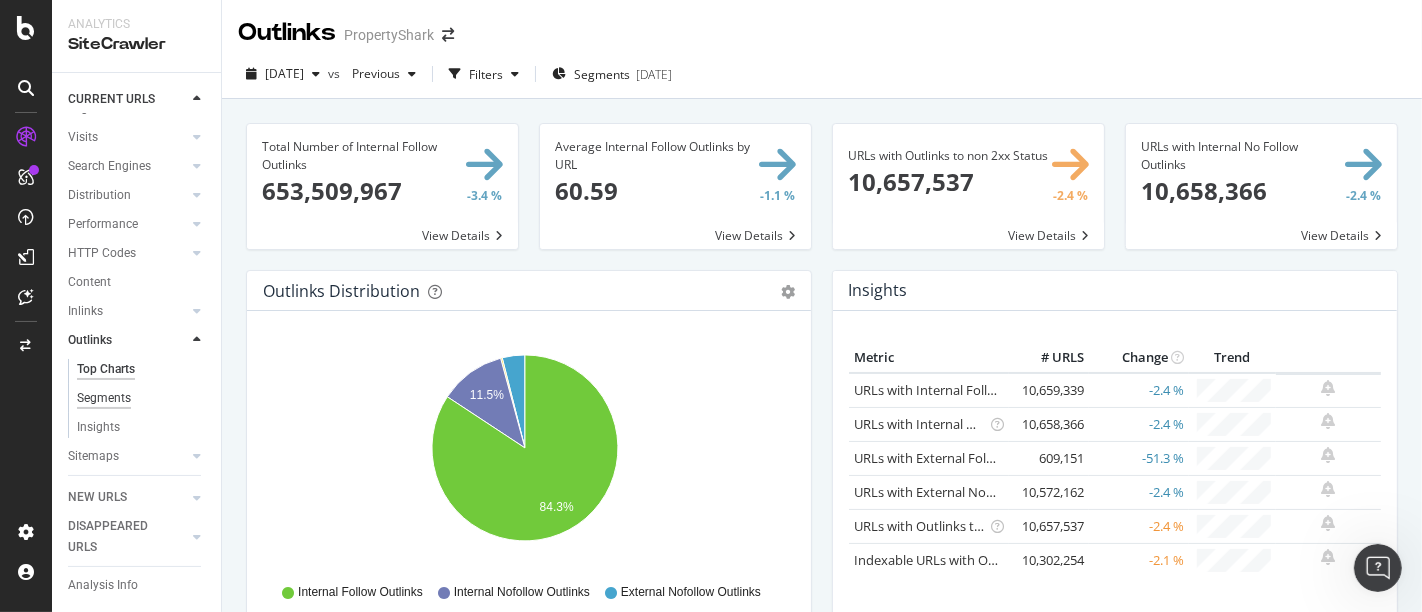 click on "Segments" at bounding box center (104, 398) 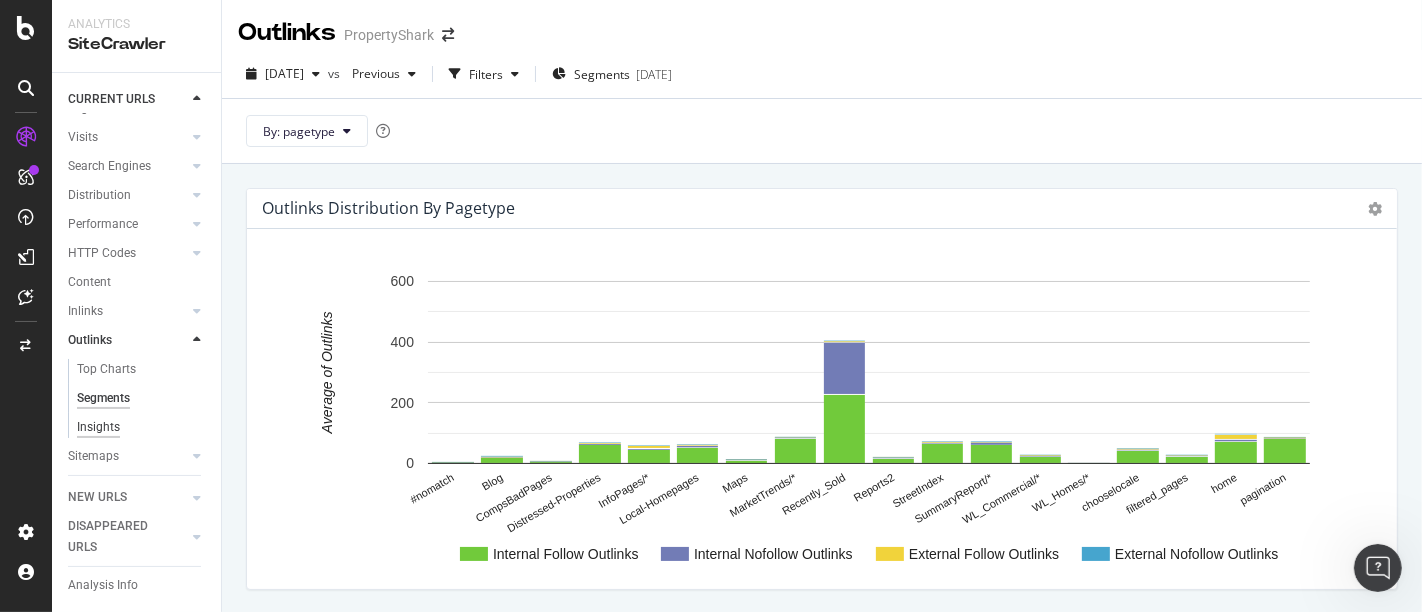 click on "Insights" at bounding box center [98, 427] 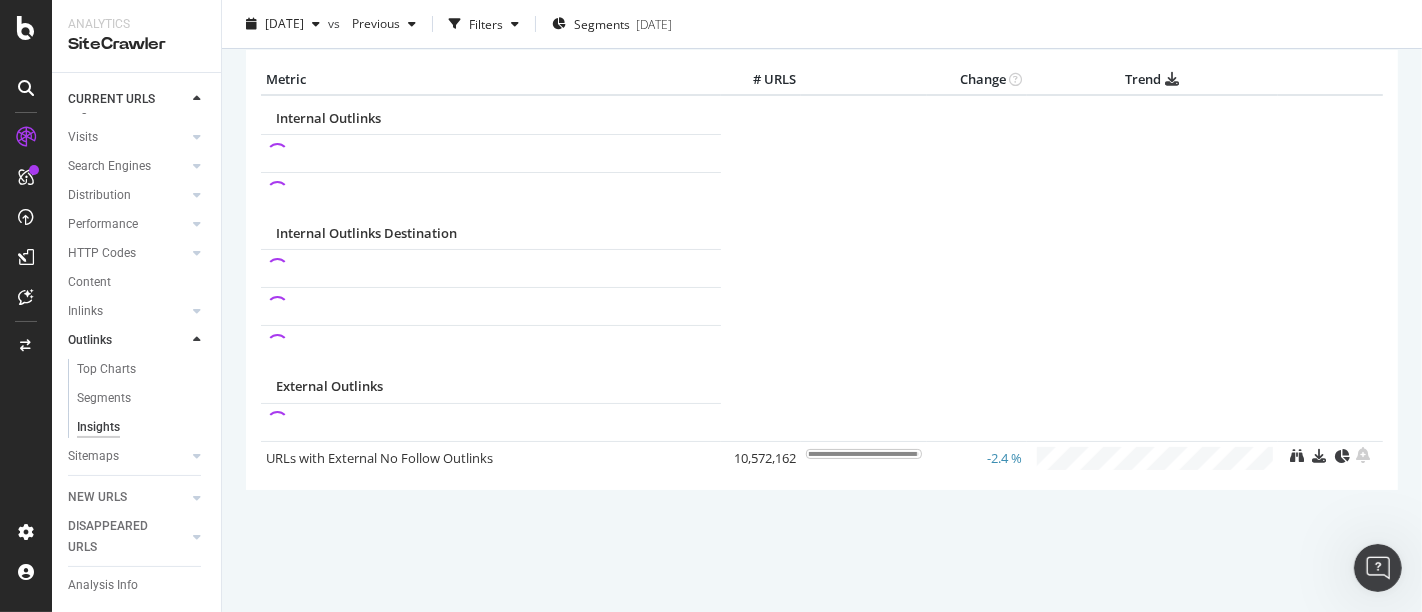 scroll, scrollTop: 88, scrollLeft: 0, axis: vertical 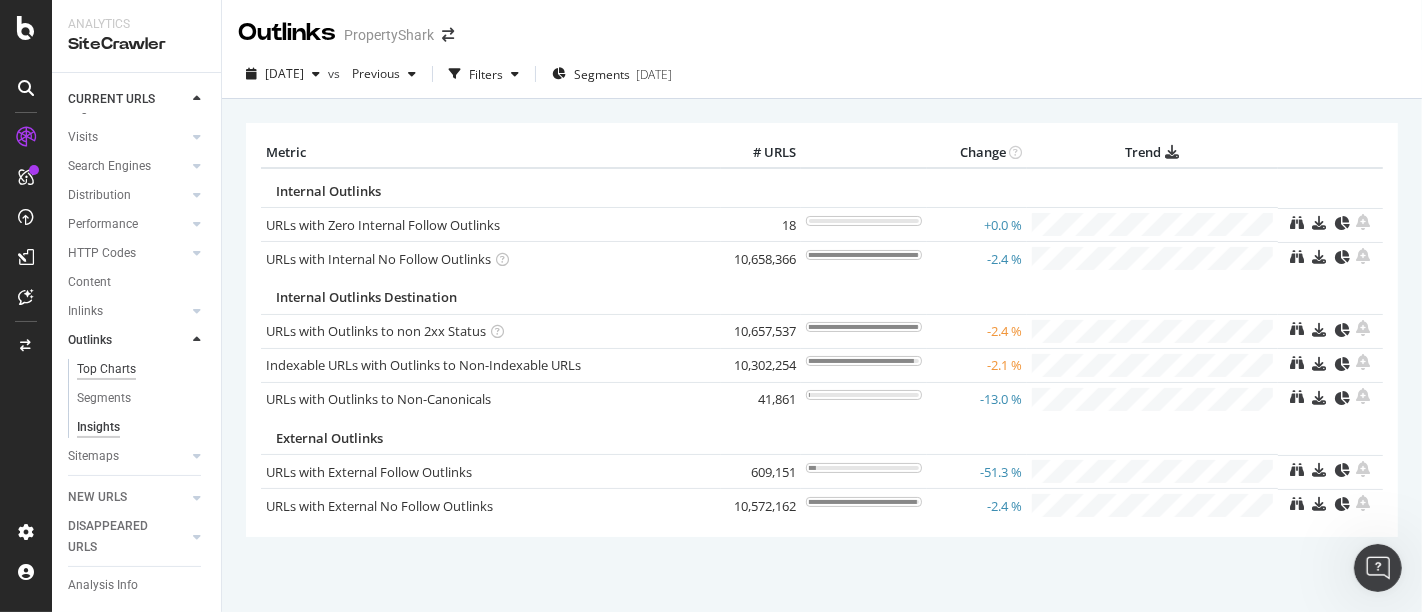 click on "Top Charts" at bounding box center [106, 369] 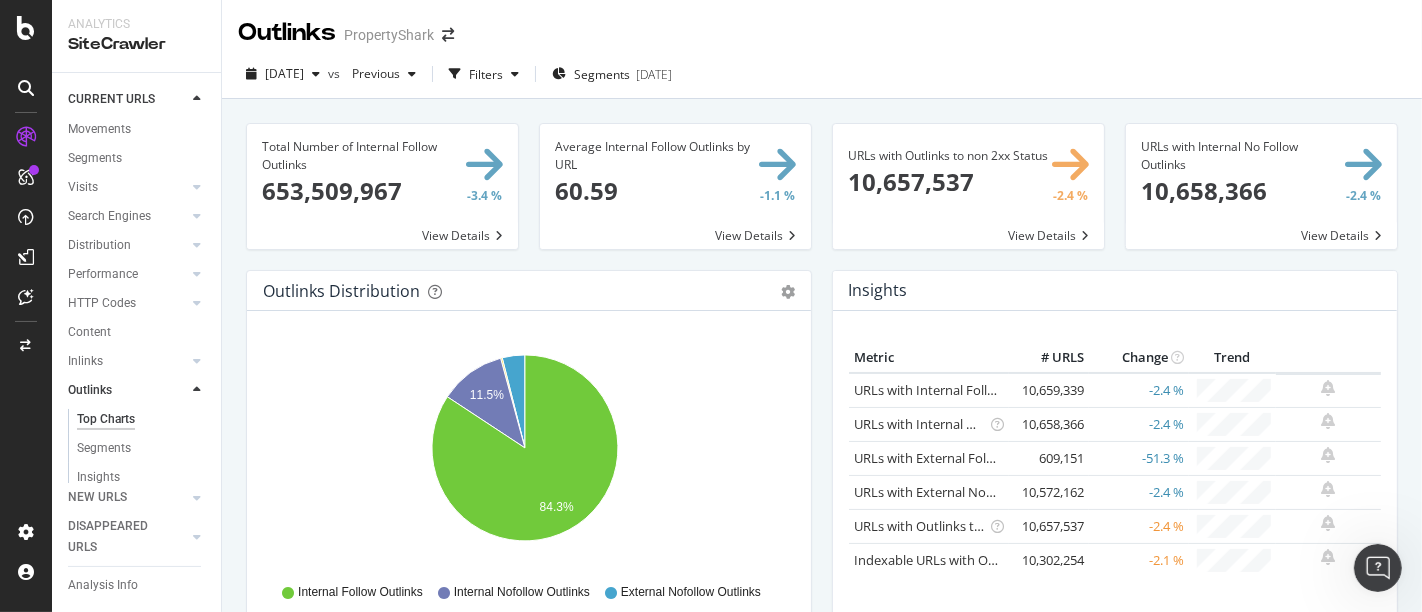 scroll, scrollTop: 0, scrollLeft: 0, axis: both 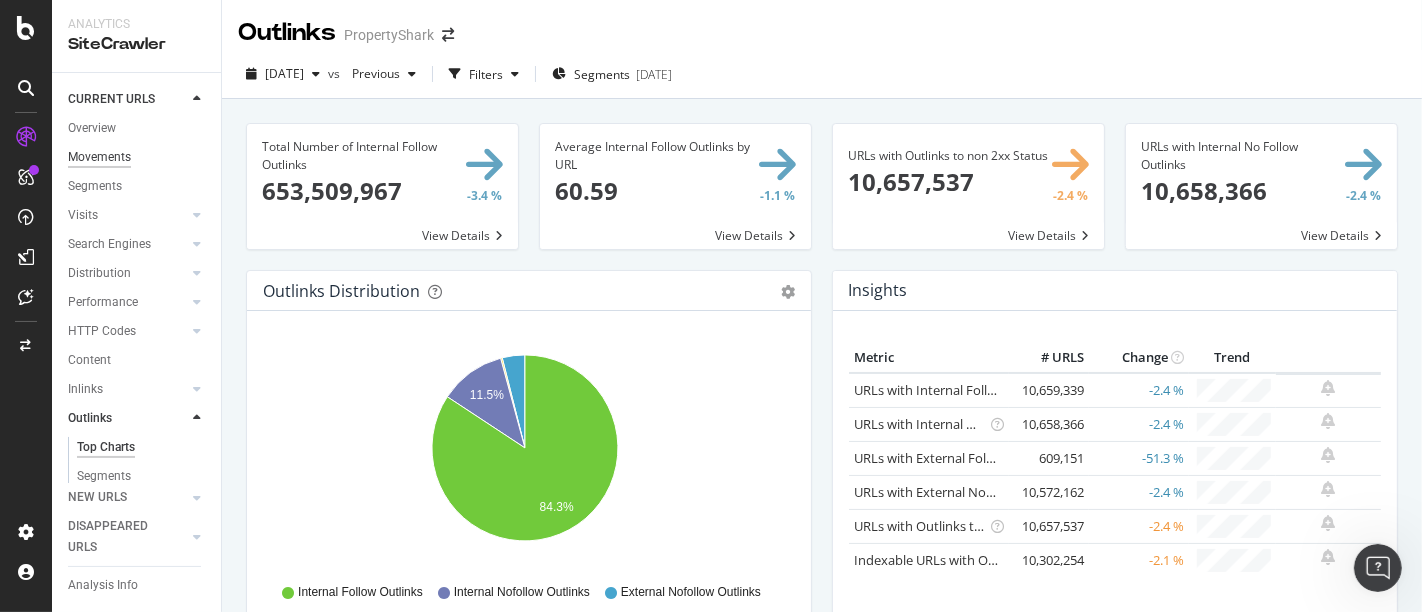 click on "Movements" at bounding box center (99, 157) 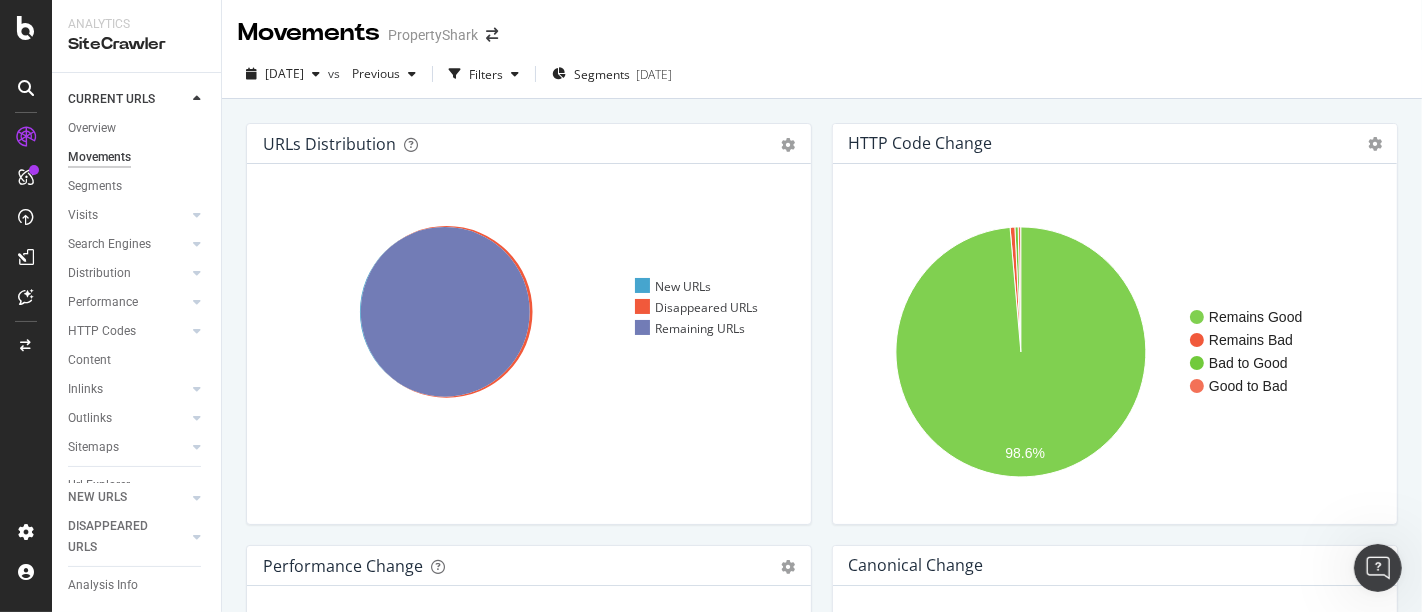 scroll, scrollTop: 1506, scrollLeft: 0, axis: vertical 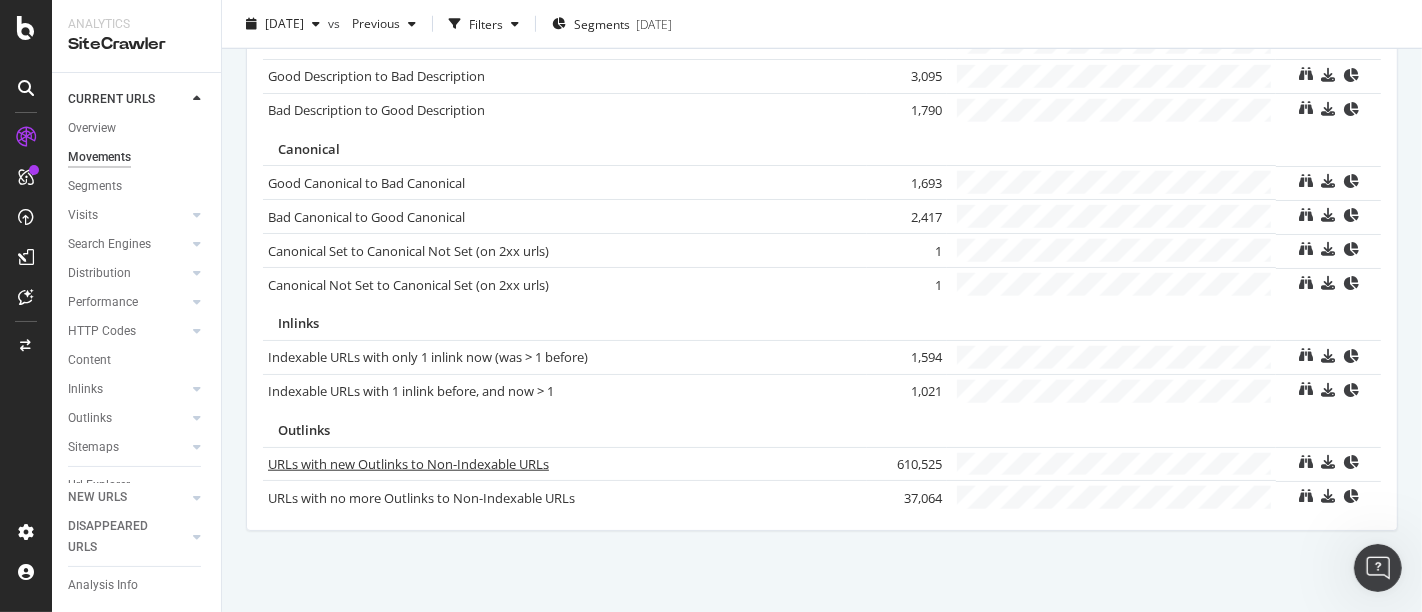 click on "URLs with new Outlinks to Non-Indexable URLs" at bounding box center (408, 464) 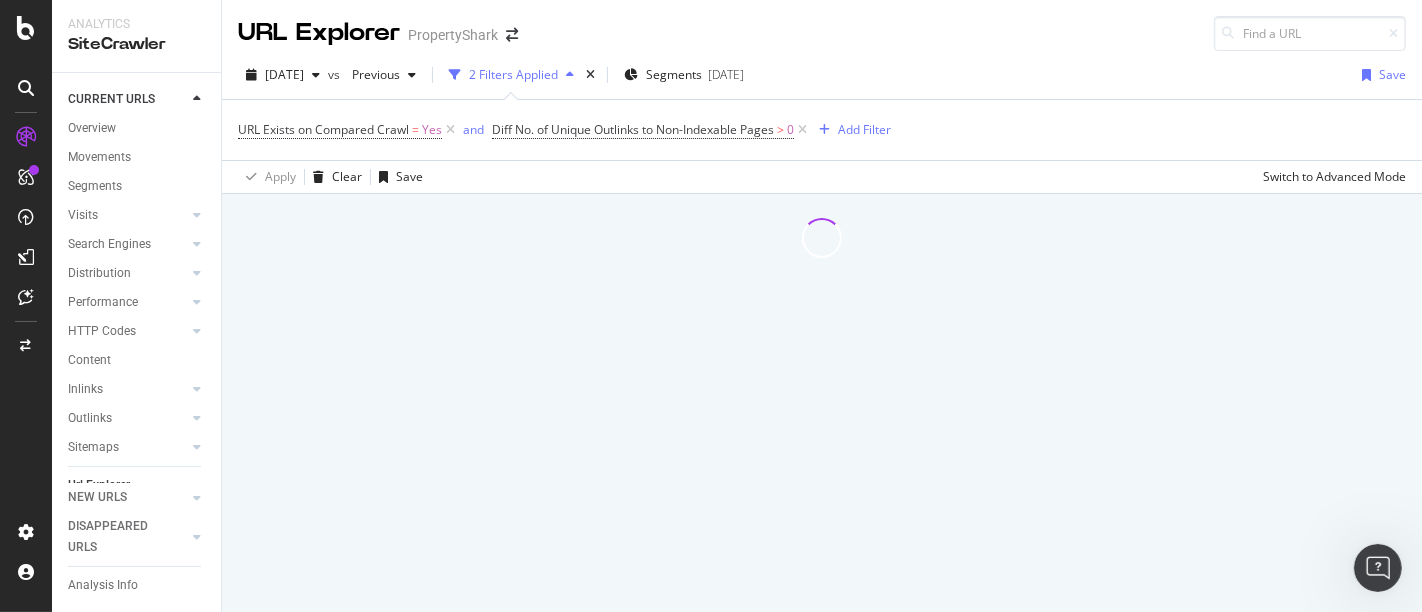 scroll, scrollTop: 0, scrollLeft: 0, axis: both 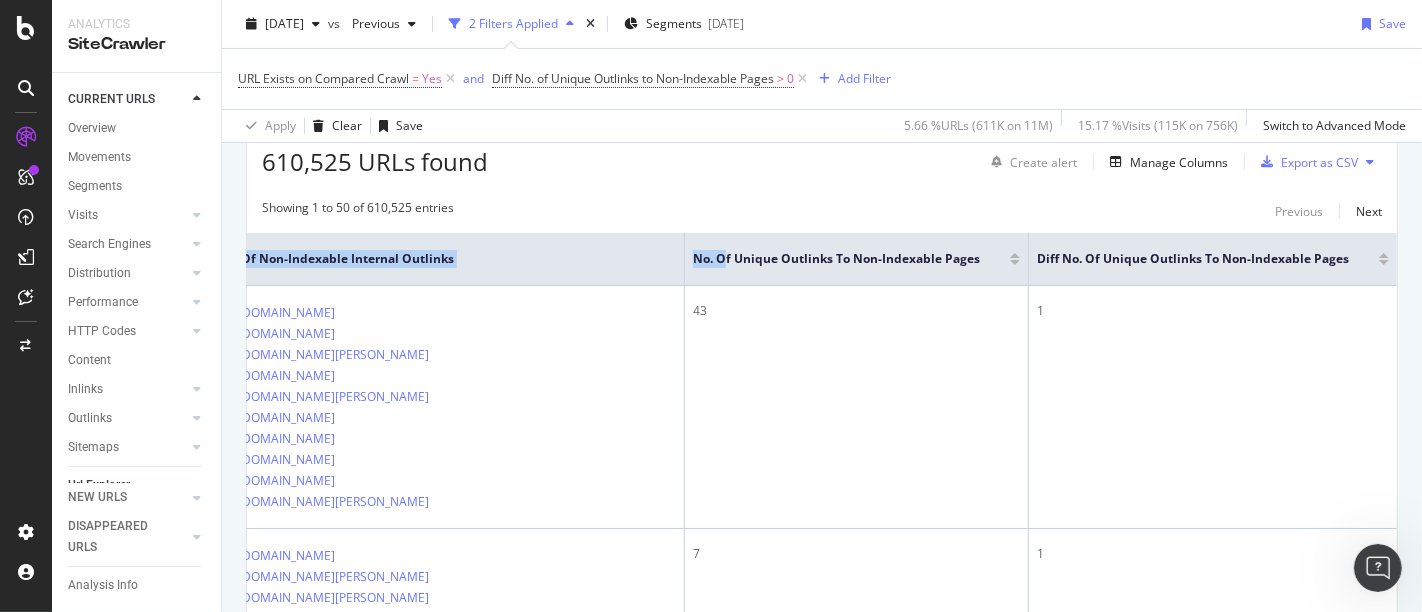 drag, startPoint x: 1283, startPoint y: 256, endPoint x: 1417, endPoint y: 258, distance: 134.01492 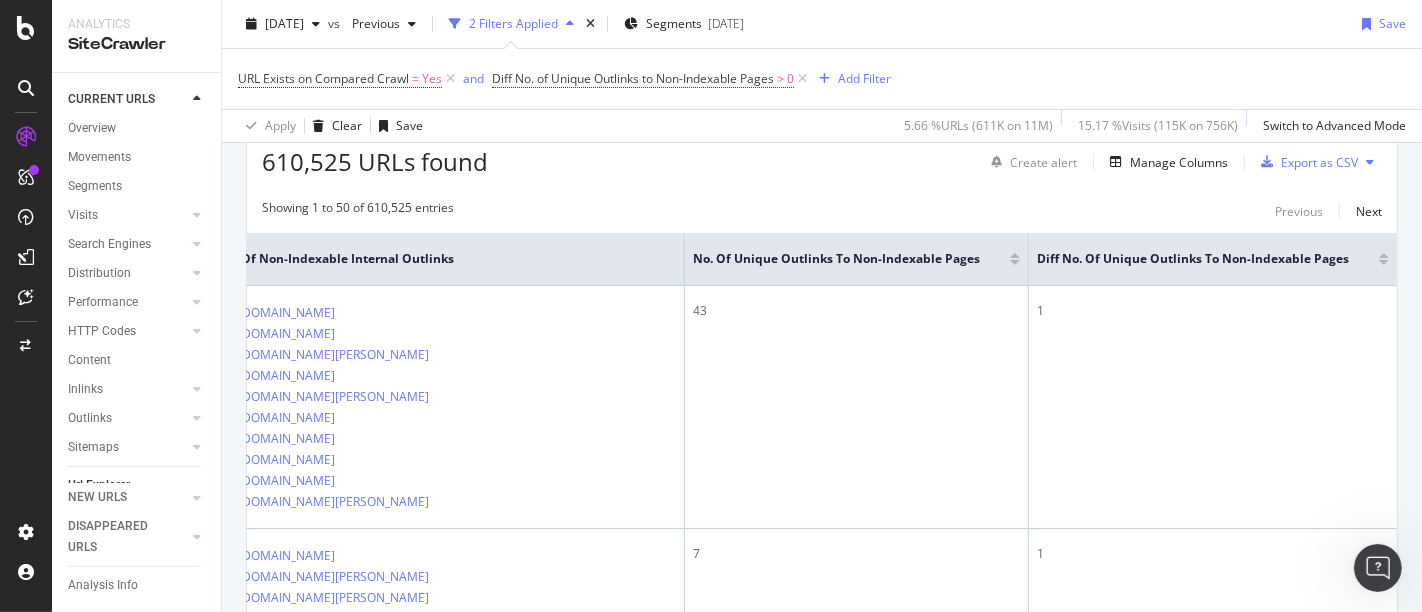 click on "Showing 1 to 50 of 610,525 entries Previous Next URL Card Sample of Non-Indexable Internal Outlinks No. of Unique Outlinks to Non-Indexable Pages Diff No. of Unique Outlinks to Non-Indexable Pages [US_STATE][GEOGRAPHIC_DATA], [GEOGRAPHIC_DATA] Commercial Real Estate for Lease and Sale [URL][DOMAIN_NAME] [URL][DOMAIN_NAME] [URL][DOMAIN_NAME] [URL][DOMAIN_NAME][PERSON_NAME] [URL][DOMAIN_NAME] [URL][DOMAIN_NAME][PERSON_NAME] [URL][DOMAIN_NAME] [URL][DOMAIN_NAME] [URL][DOMAIN_NAME] 43 1 7 1 3 1 3 2 3 1 72 4 98 3 7" at bounding box center (822, 5745) 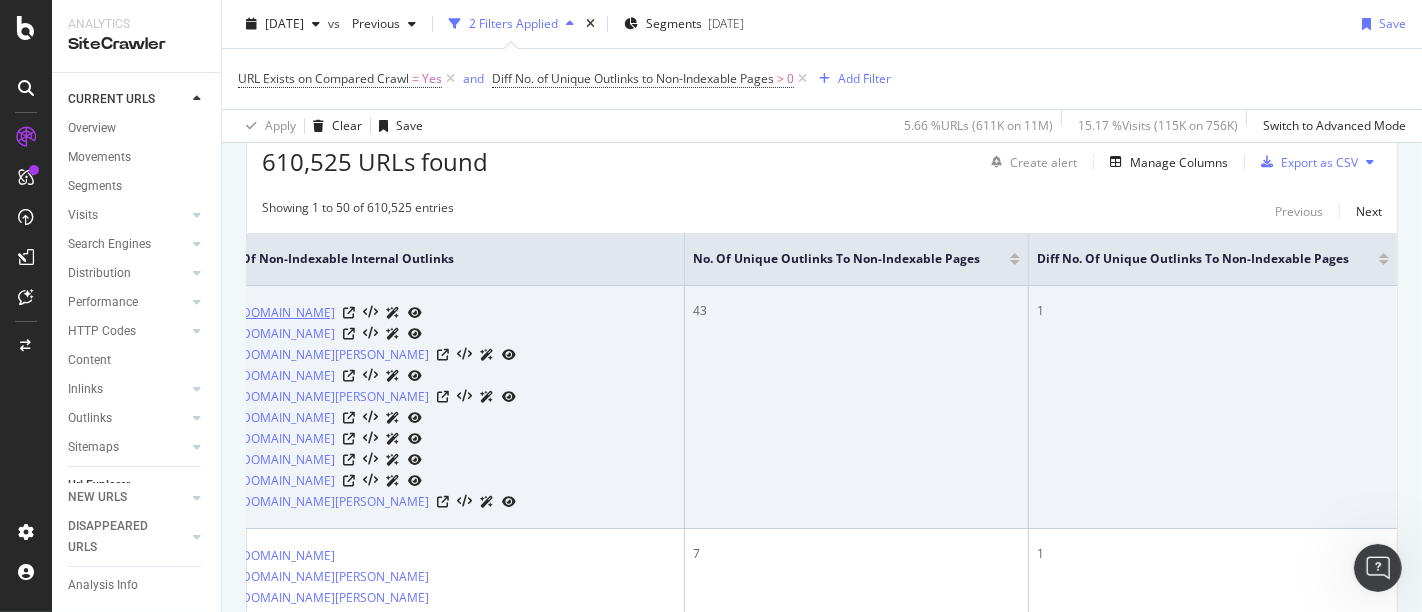 click on "[URL][DOMAIN_NAME]" at bounding box center (271, 313) 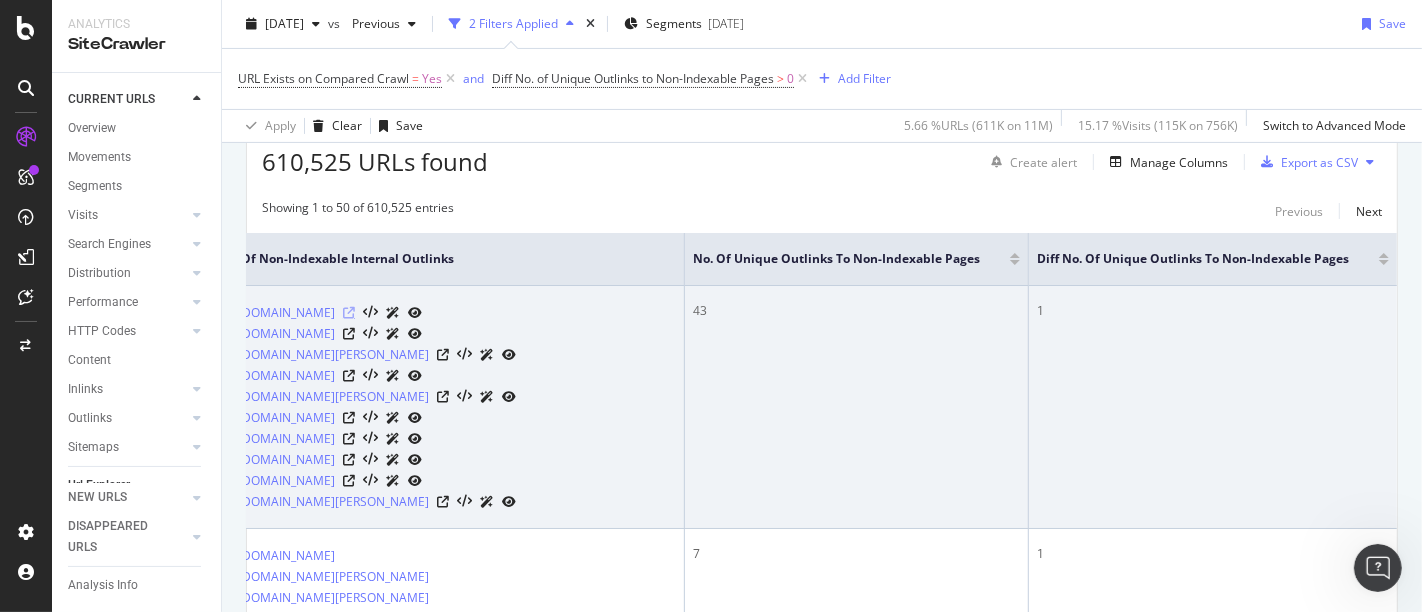 click at bounding box center [349, 313] 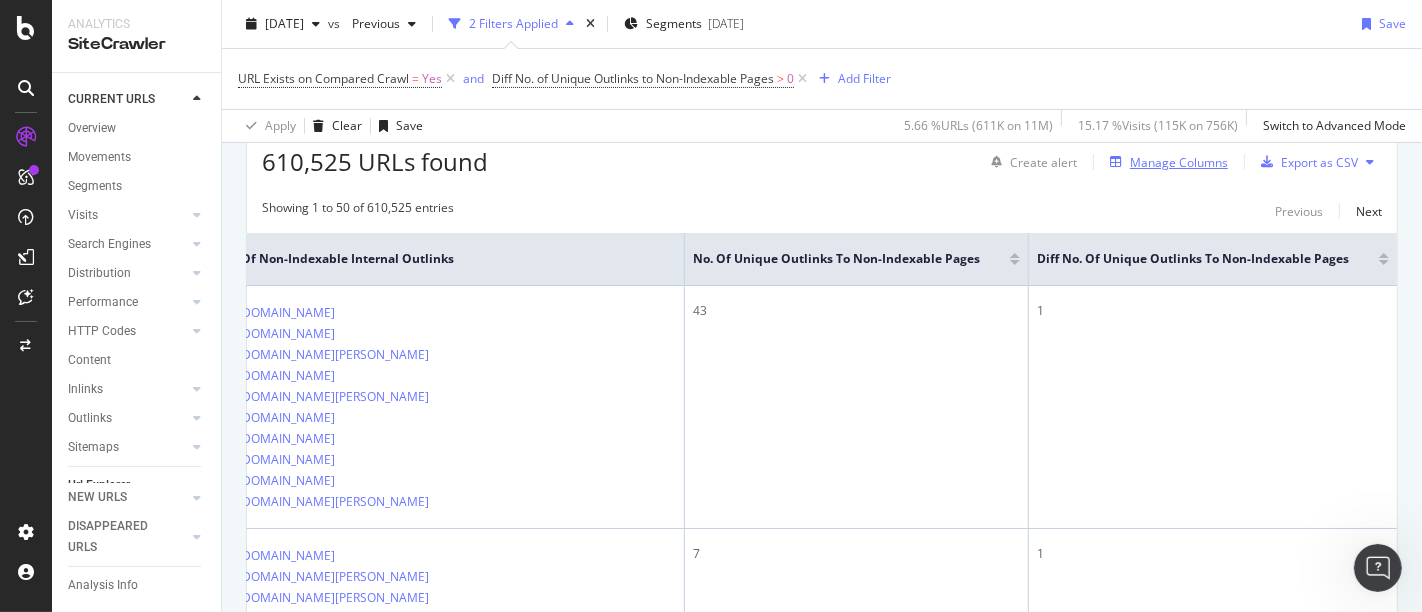 click on "Manage Columns" at bounding box center (1179, 162) 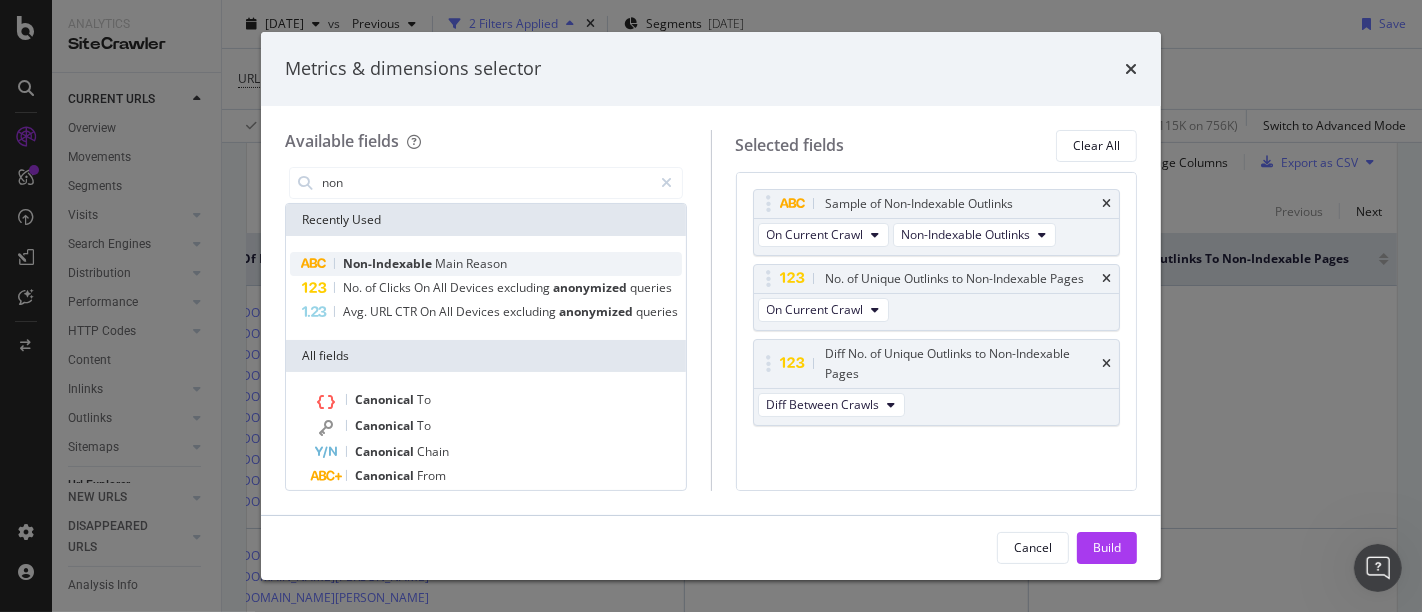 type on "non" 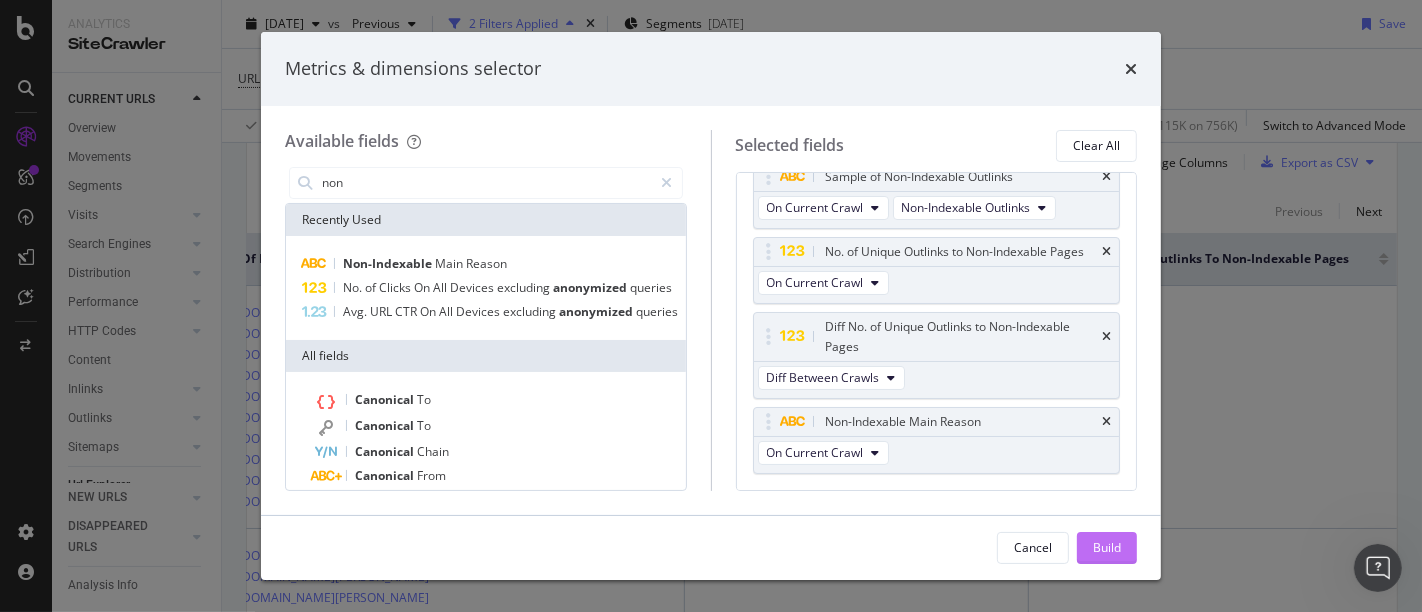 click on "Build" at bounding box center [1107, 547] 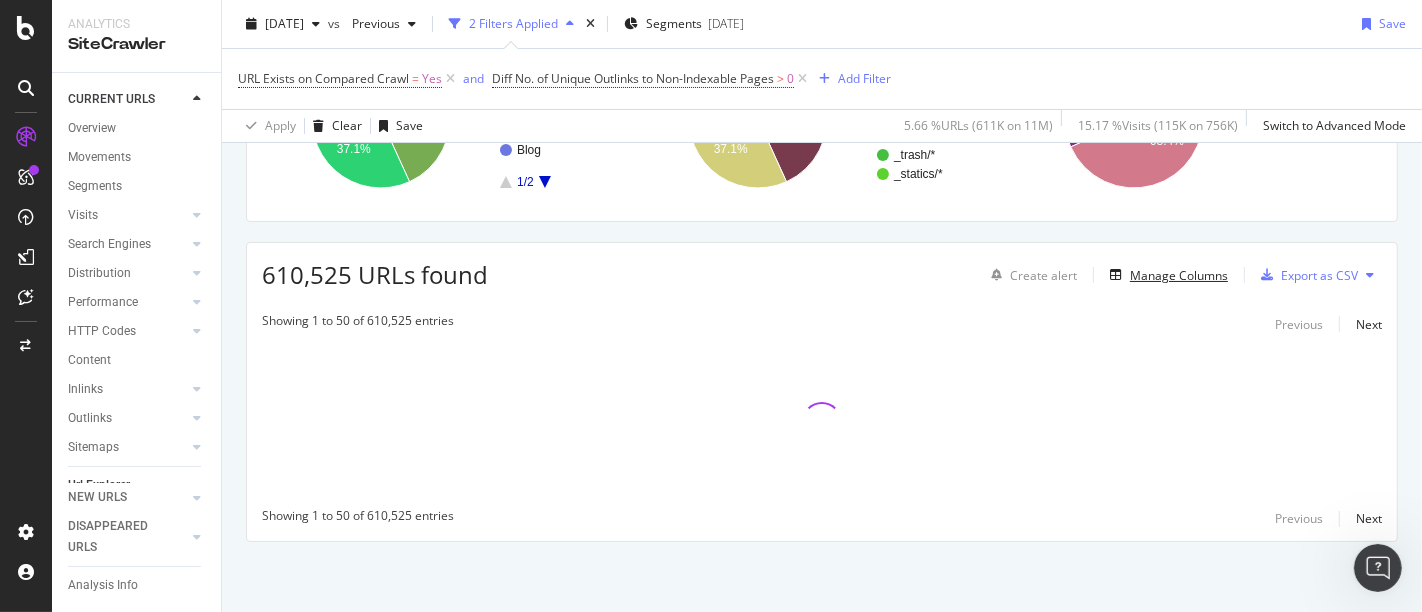 scroll, scrollTop: 255, scrollLeft: 0, axis: vertical 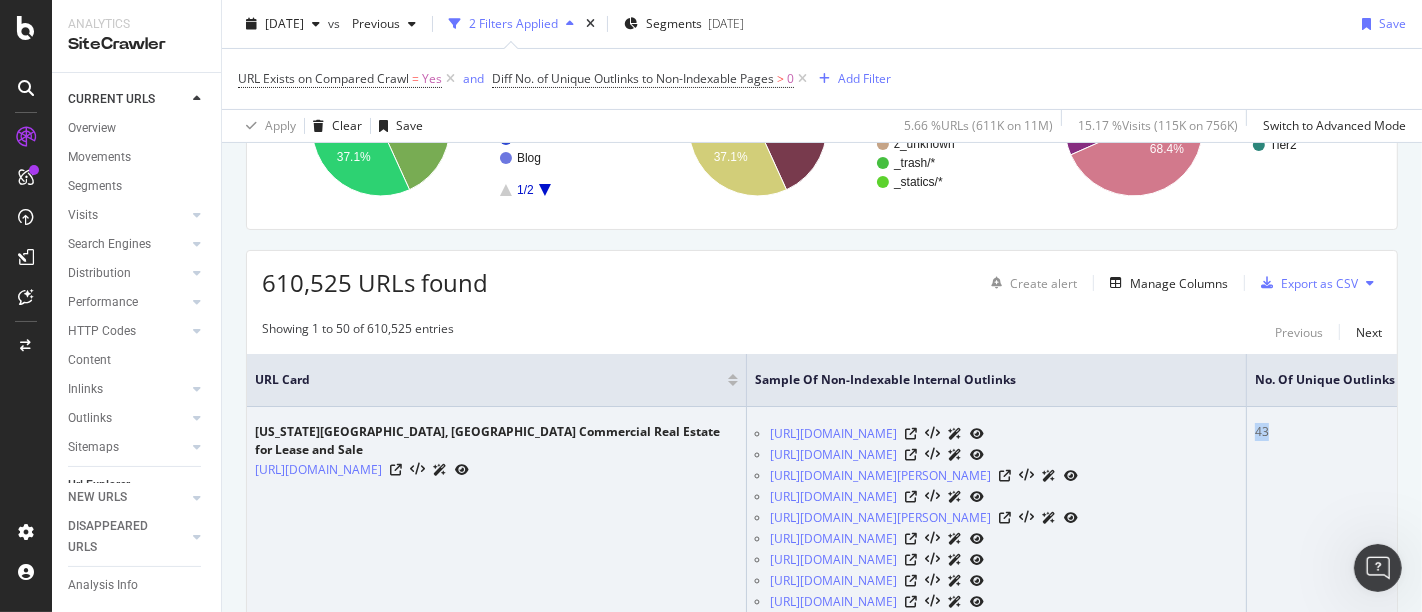 drag, startPoint x: 1288, startPoint y: 461, endPoint x: 1253, endPoint y: 422, distance: 52.40229 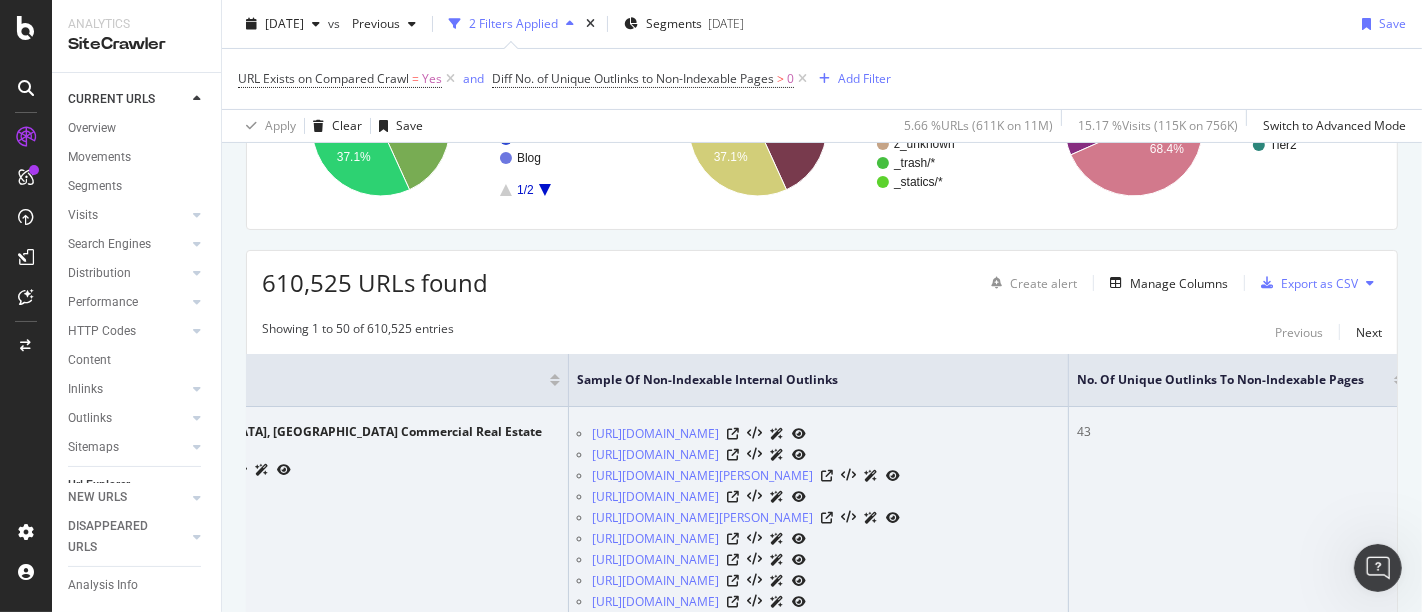 scroll, scrollTop: 0, scrollLeft: 171, axis: horizontal 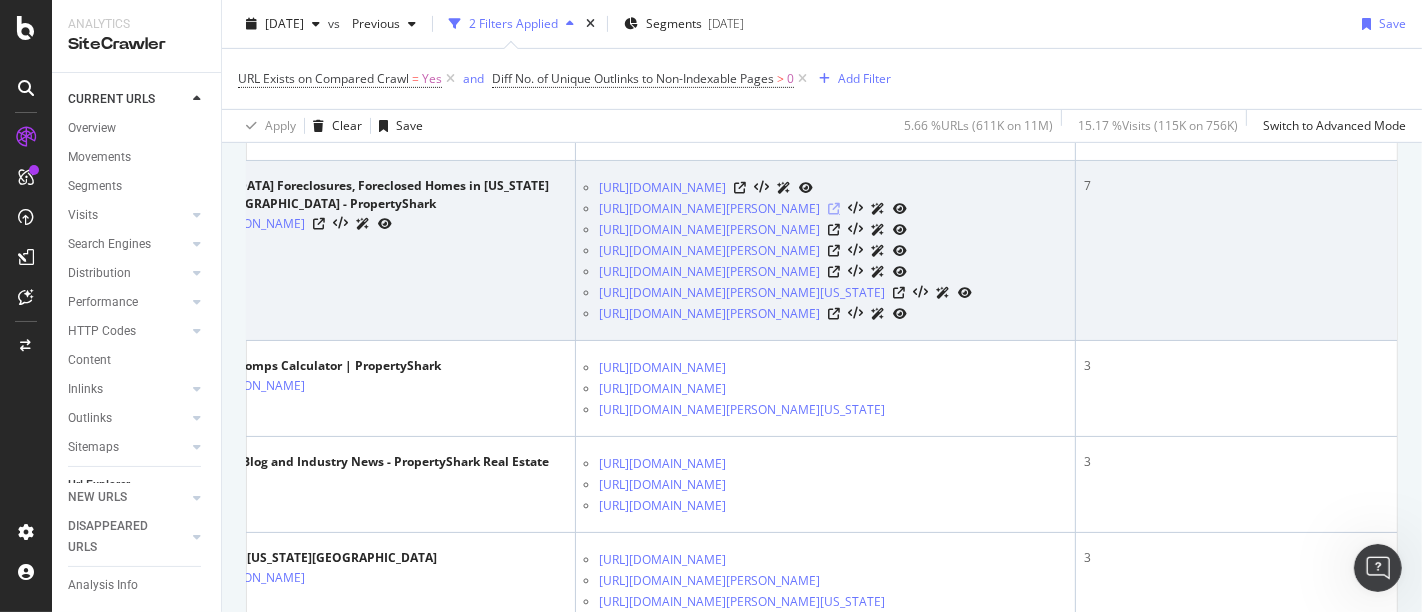 click at bounding box center [834, 209] 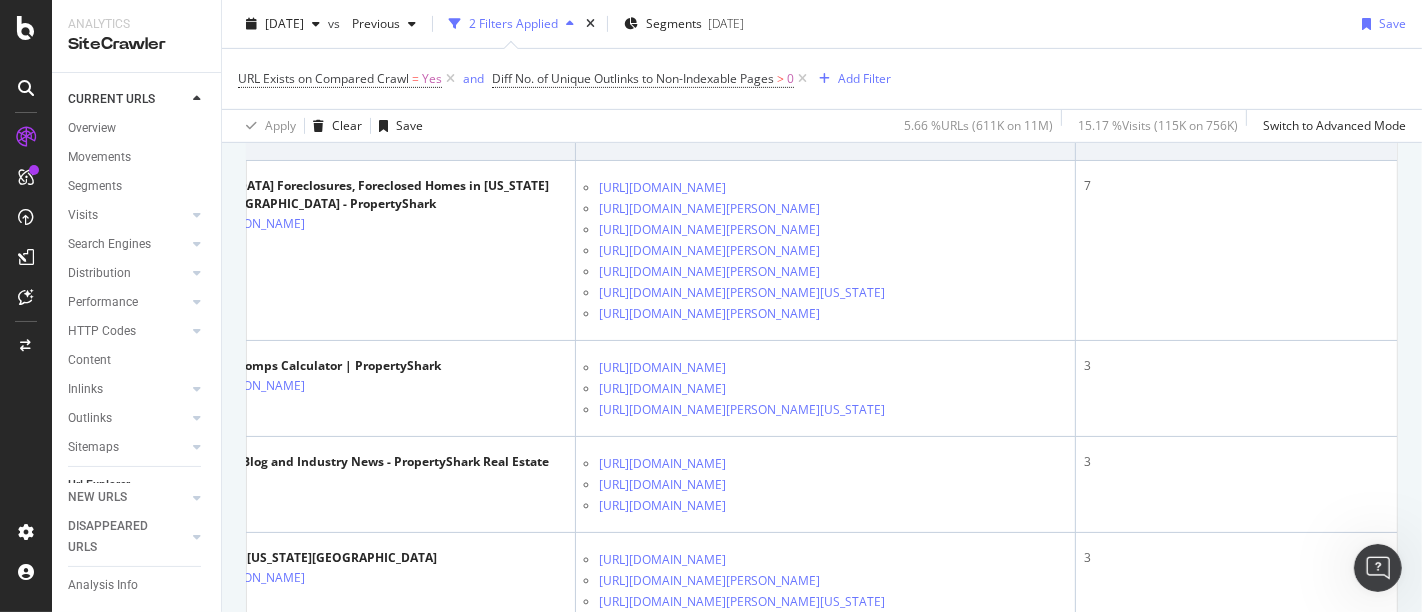 click on "[US_STATE][GEOGRAPHIC_DATA], [GEOGRAPHIC_DATA] Commercial Real Estate for Lease and Sale [URL][DOMAIN_NAME]" at bounding box center [326, 39] 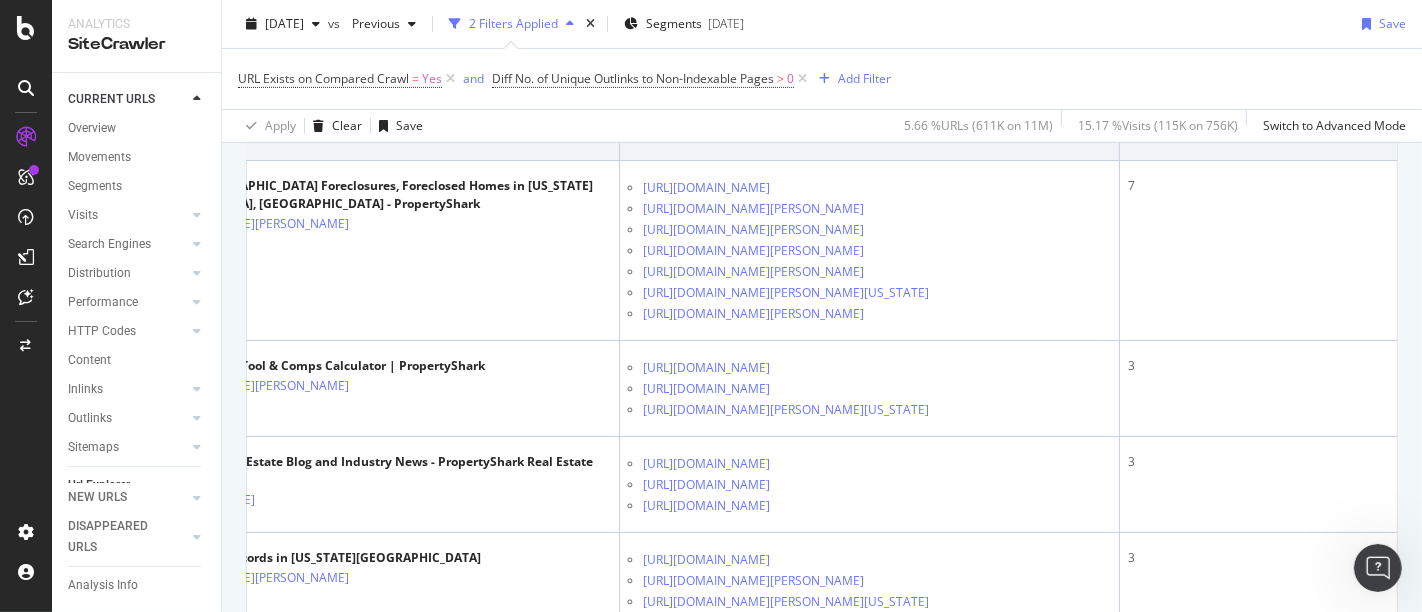 scroll, scrollTop: 0, scrollLeft: 0, axis: both 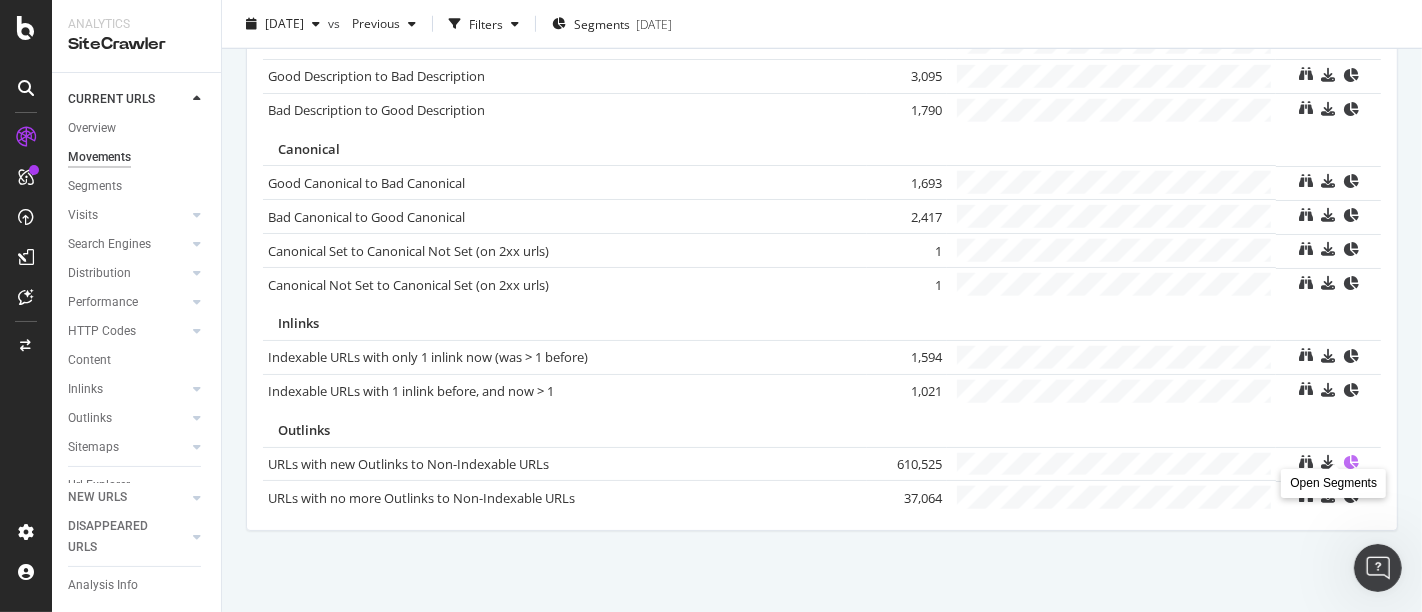 click at bounding box center (1350, 462) 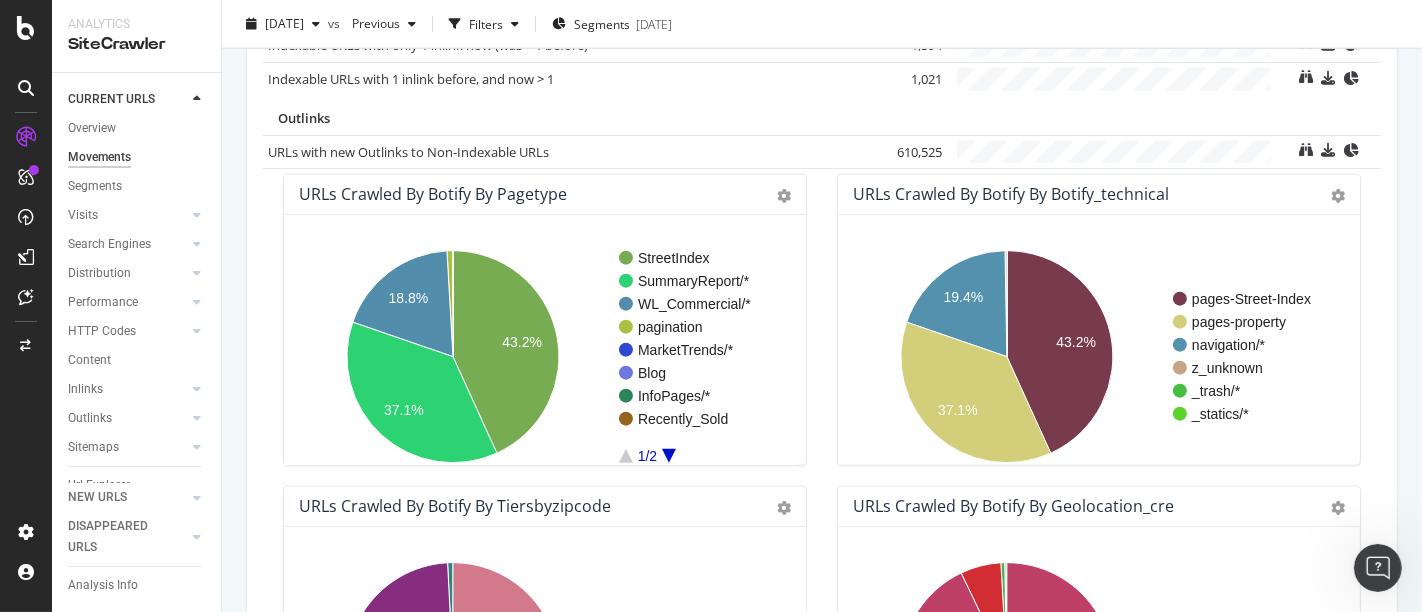 scroll, scrollTop: 1821, scrollLeft: 0, axis: vertical 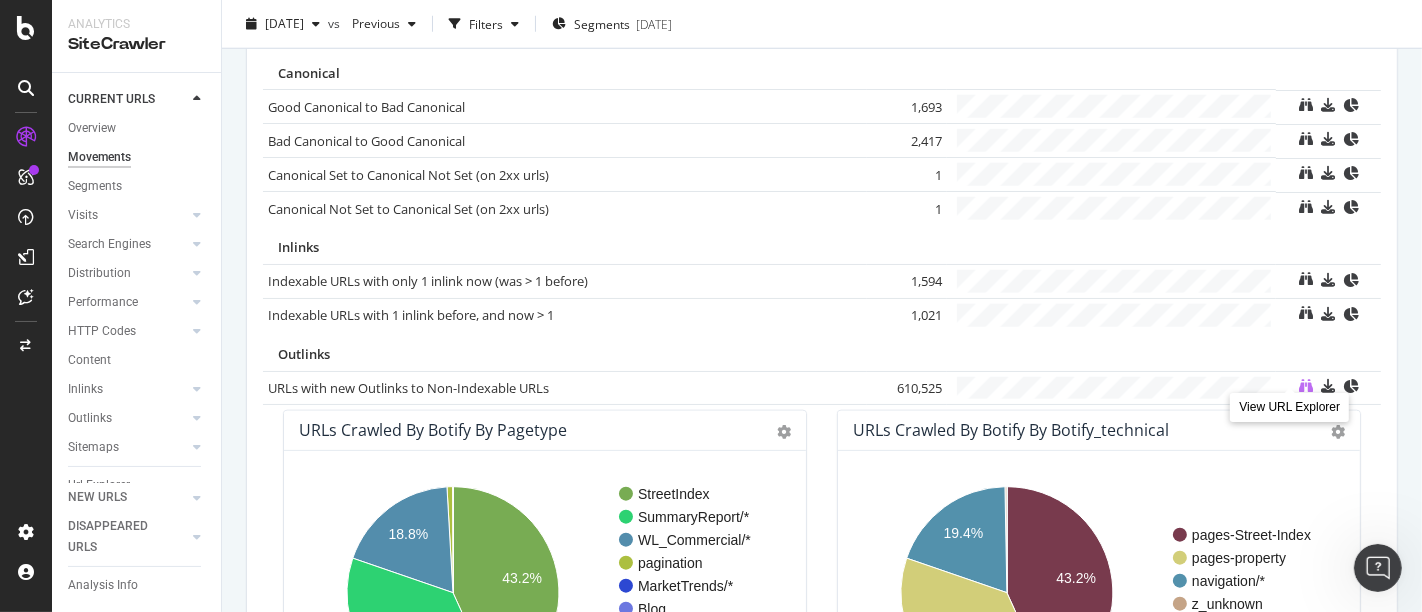 click at bounding box center [1306, 386] 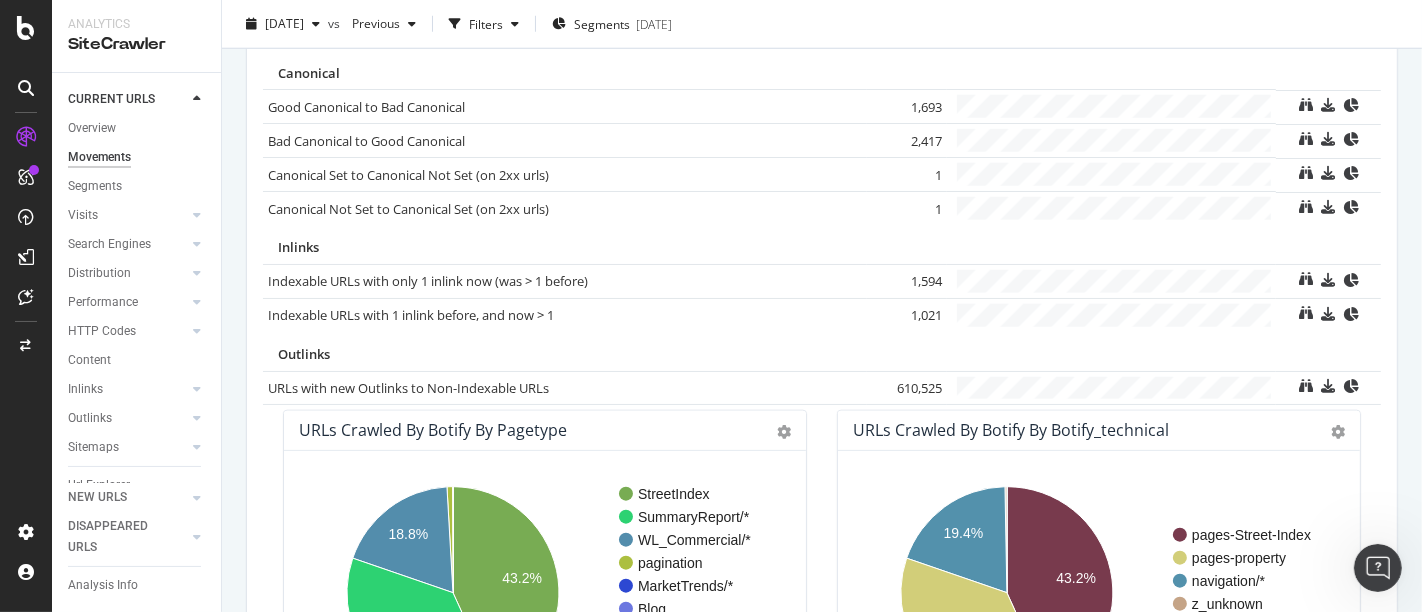 click on "URLs with new Outlinks to Non-Indexable URLs" at bounding box center (565, 388) 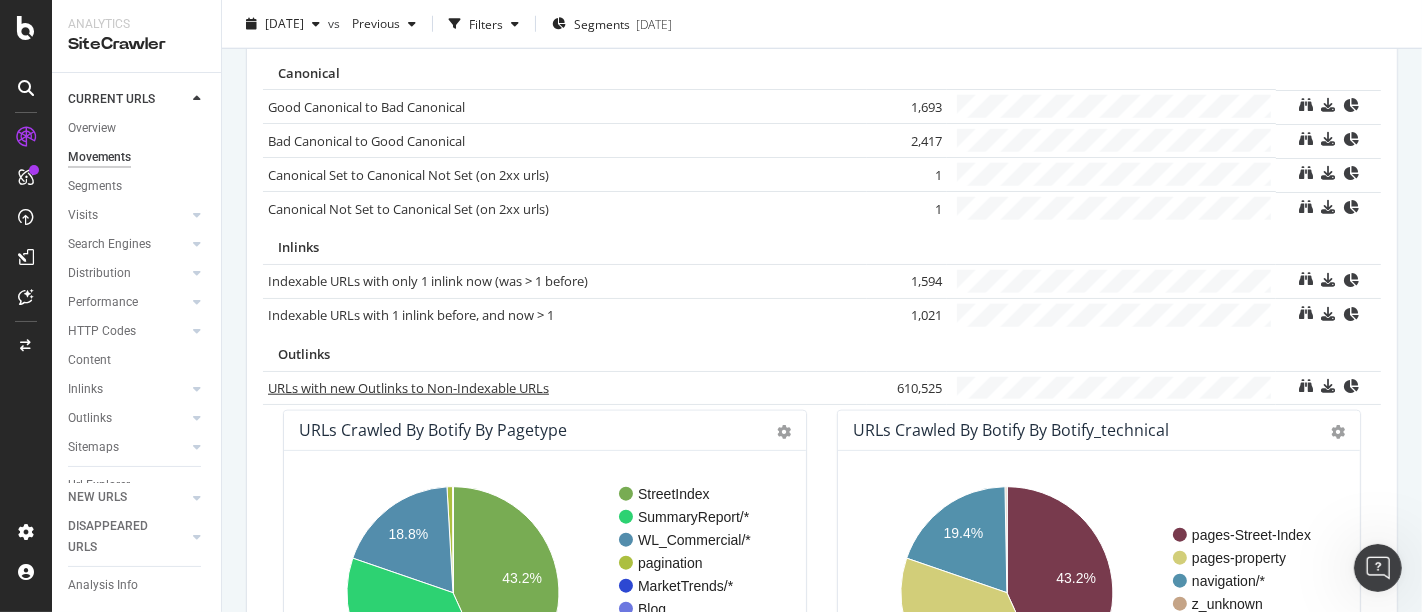 click on "URLs with new Outlinks to Non-Indexable URLs" at bounding box center (408, 388) 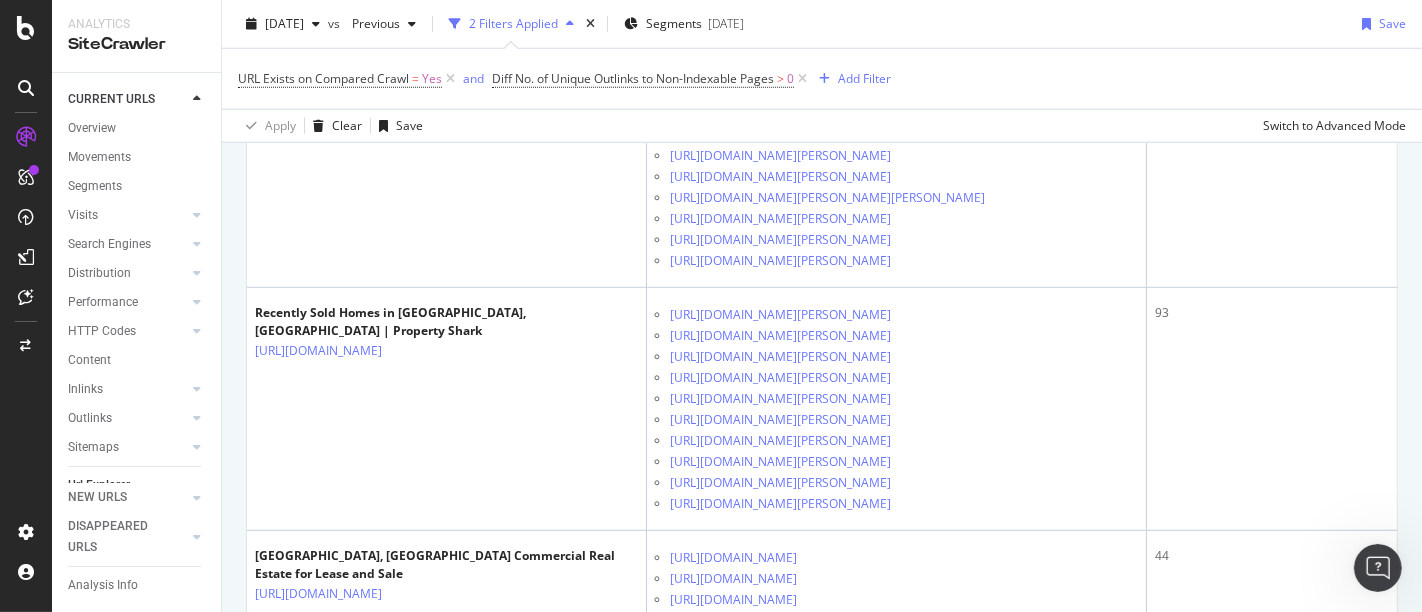scroll, scrollTop: 0, scrollLeft: 0, axis: both 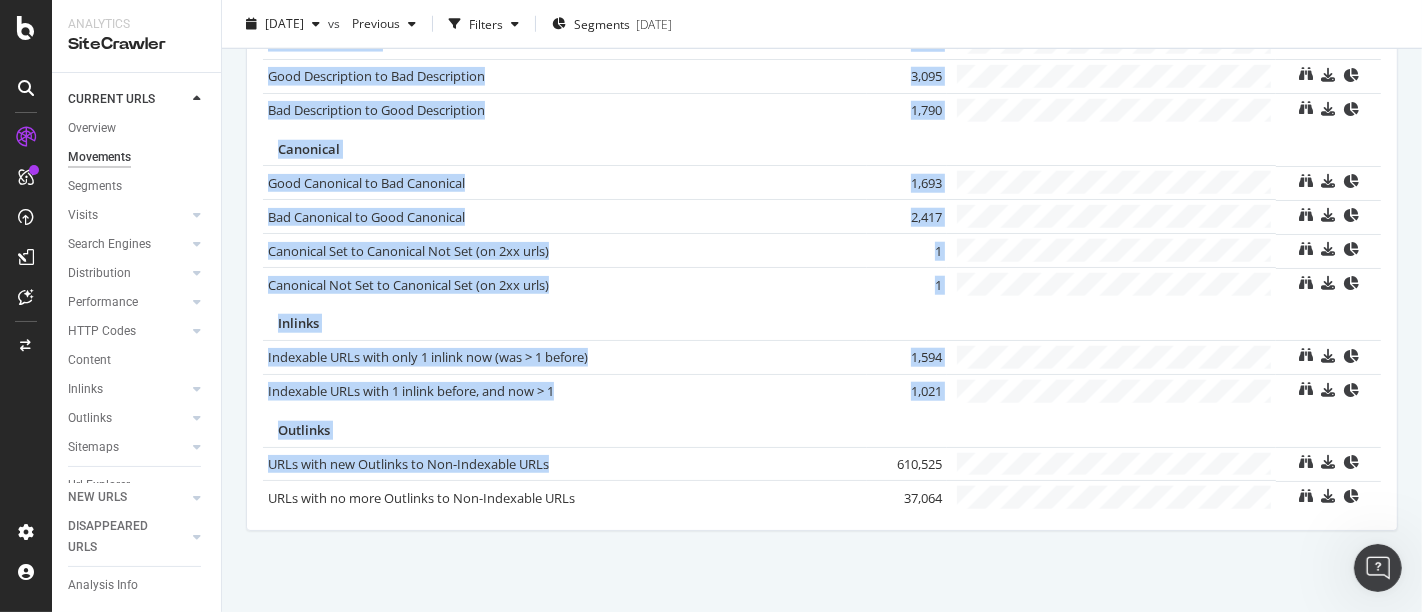 drag, startPoint x: 256, startPoint y: 457, endPoint x: 591, endPoint y: 447, distance: 335.14923 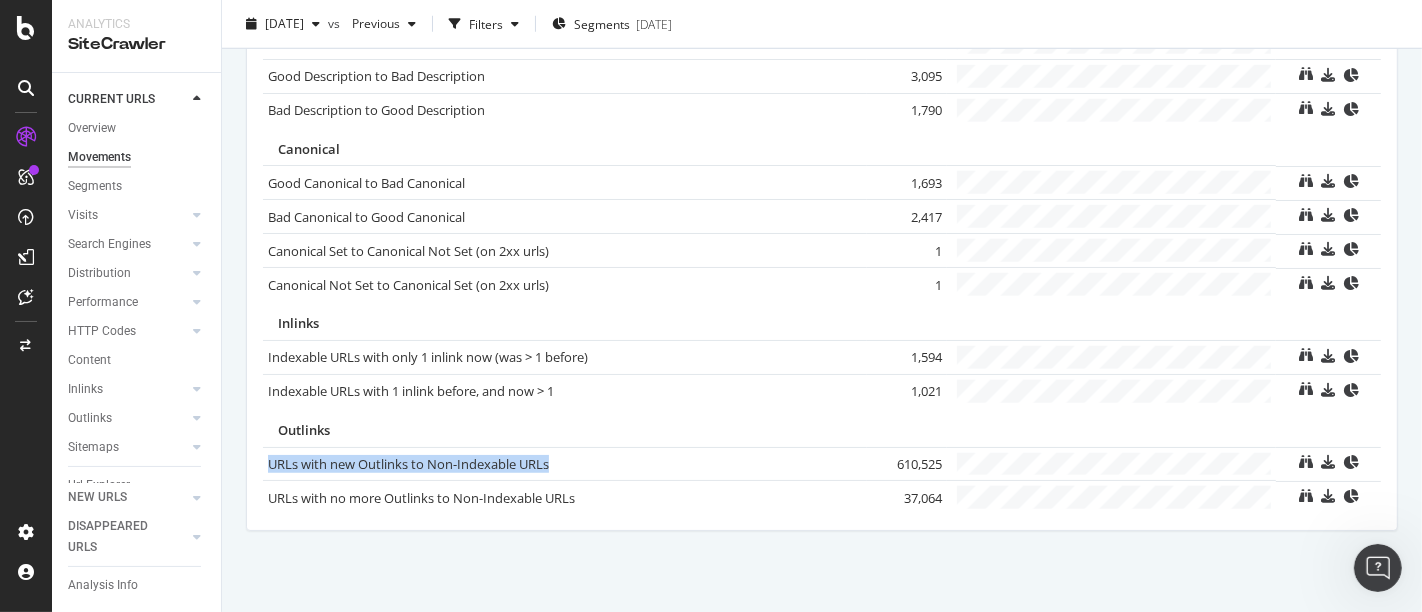 drag, startPoint x: 264, startPoint y: 453, endPoint x: 569, endPoint y: 459, distance: 305.05902 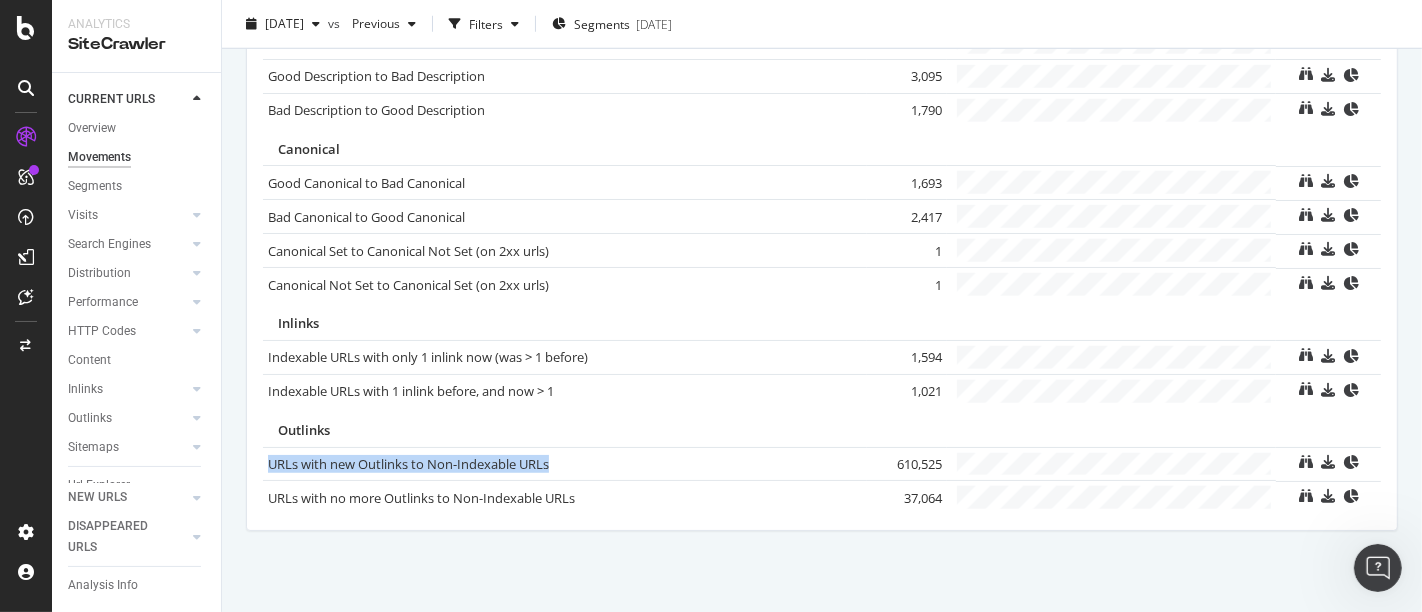 click at bounding box center (26, 88) 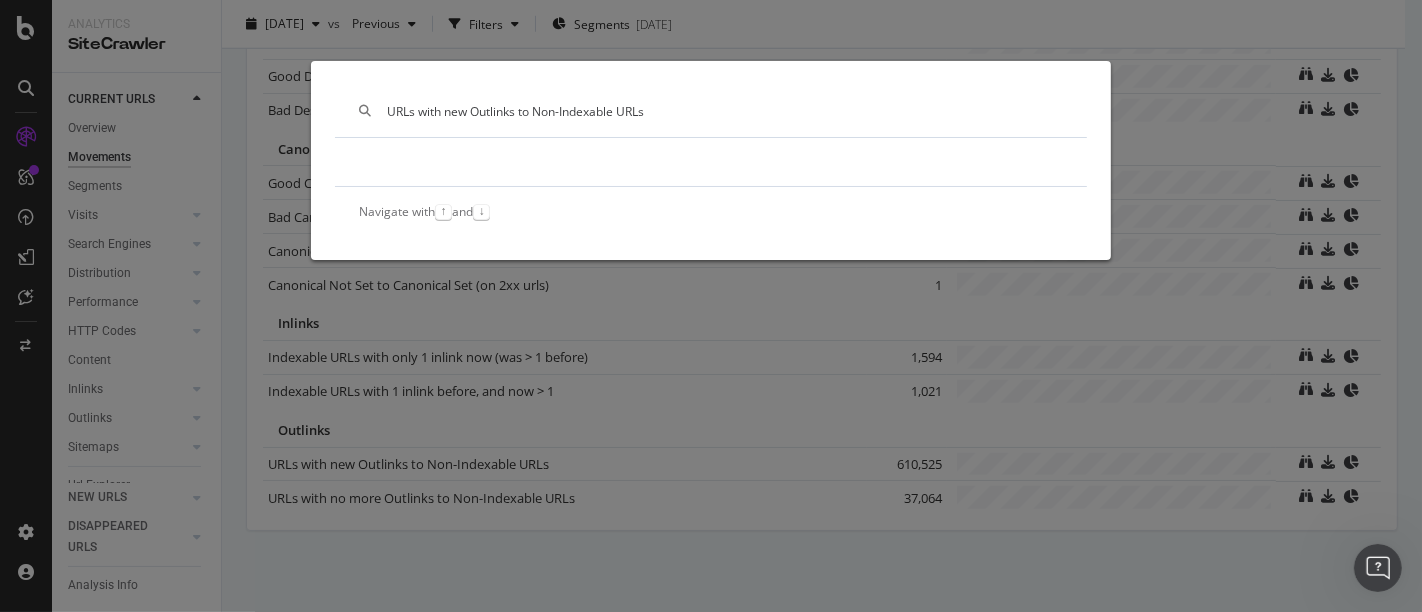 type on "URLs with new Outlinks to Non-Indexable URLs" 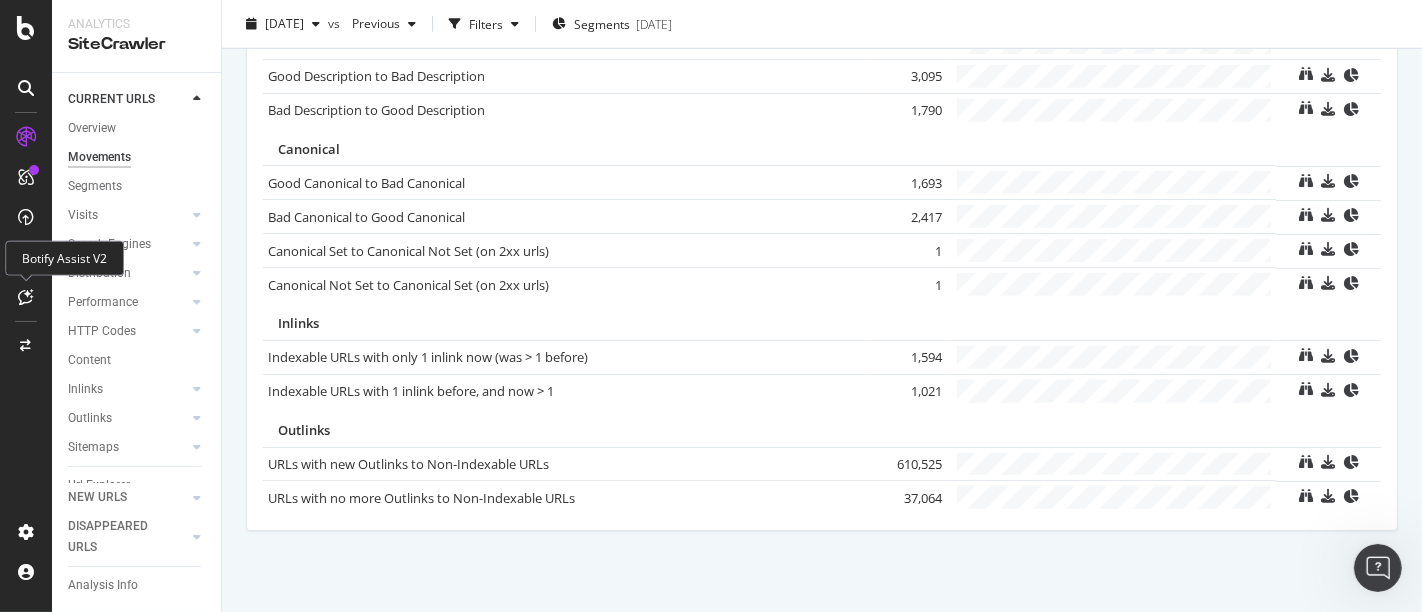 click at bounding box center [26, 297] 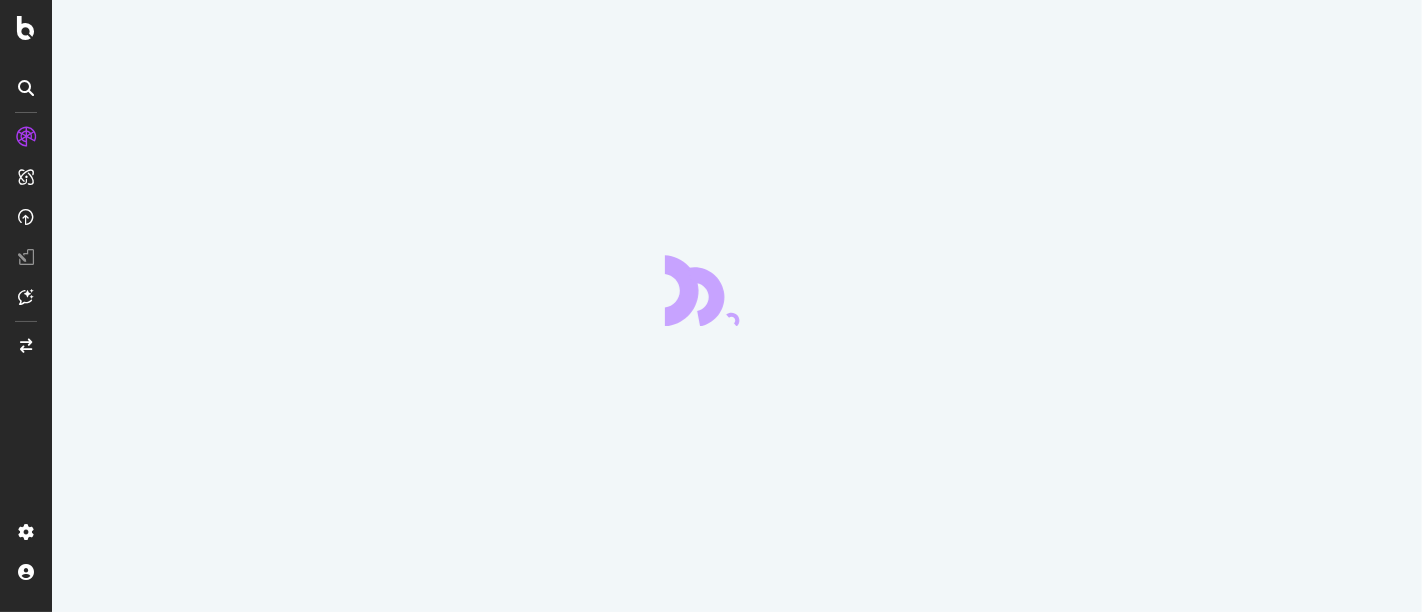 scroll, scrollTop: 0, scrollLeft: 0, axis: both 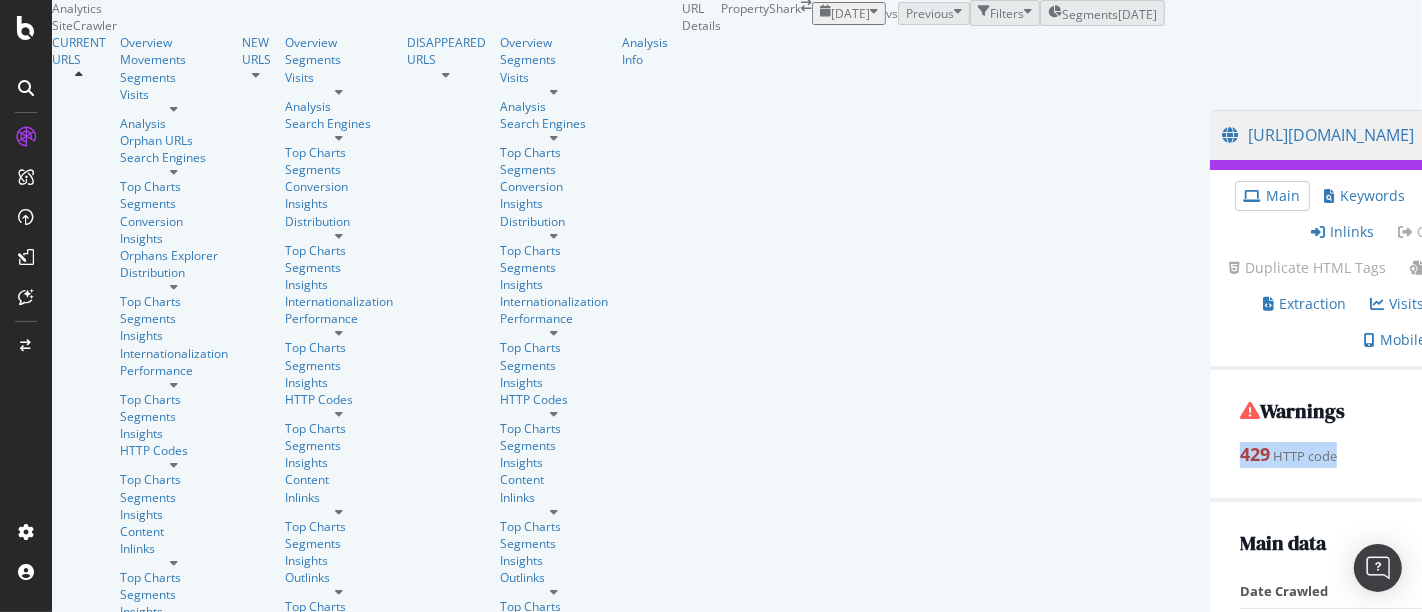 drag, startPoint x: 296, startPoint y: 148, endPoint x: 399, endPoint y: 164, distance: 104.23531 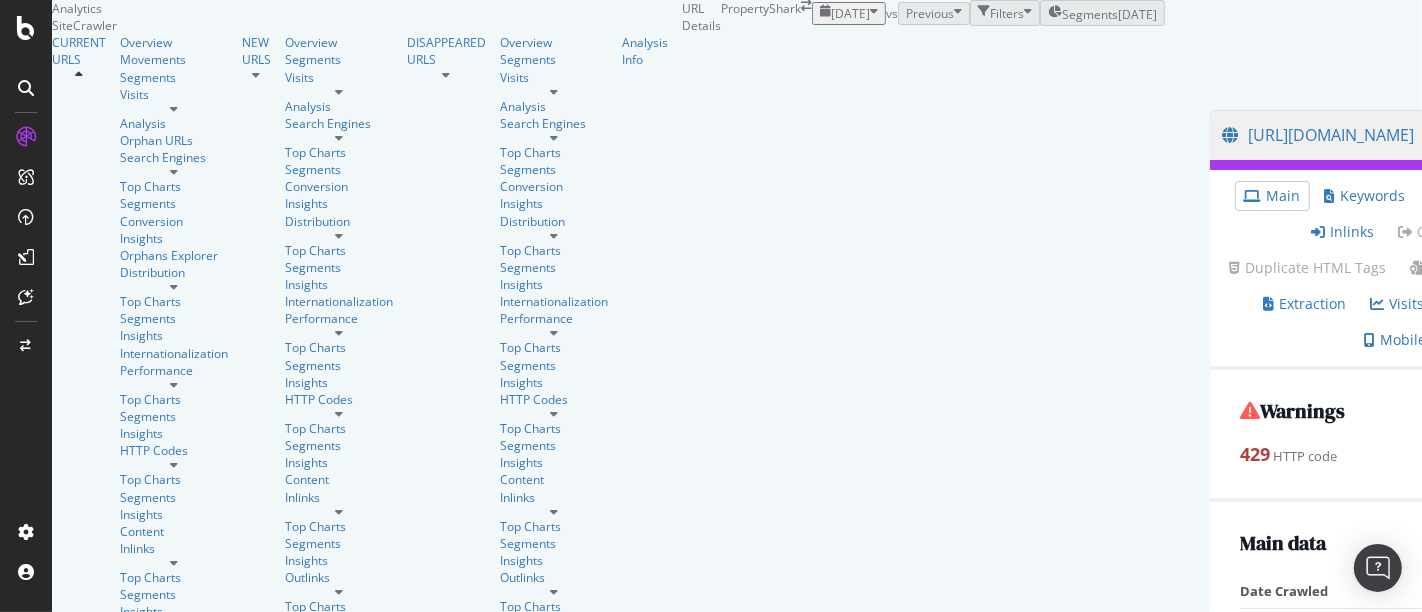 scroll, scrollTop: 1687, scrollLeft: 0, axis: vertical 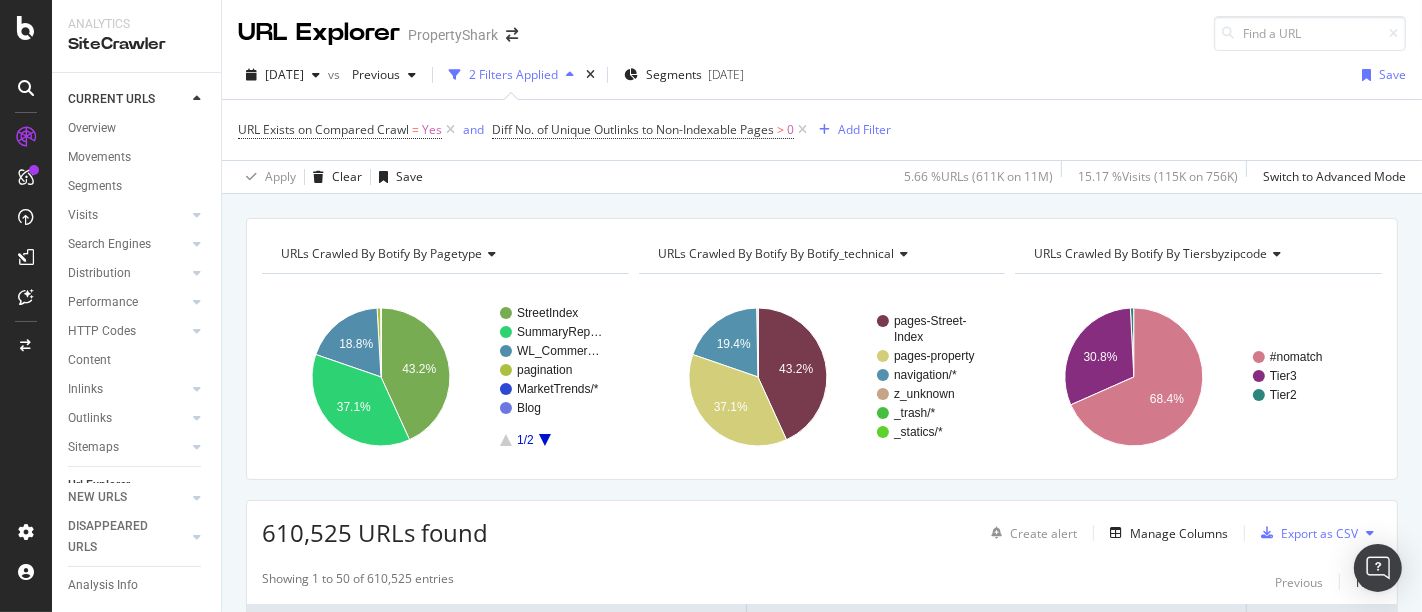 click on "2025 Jun. 30th vs Previous 2 Filters Applied Segments 2024-07-08 Save" at bounding box center [822, 79] 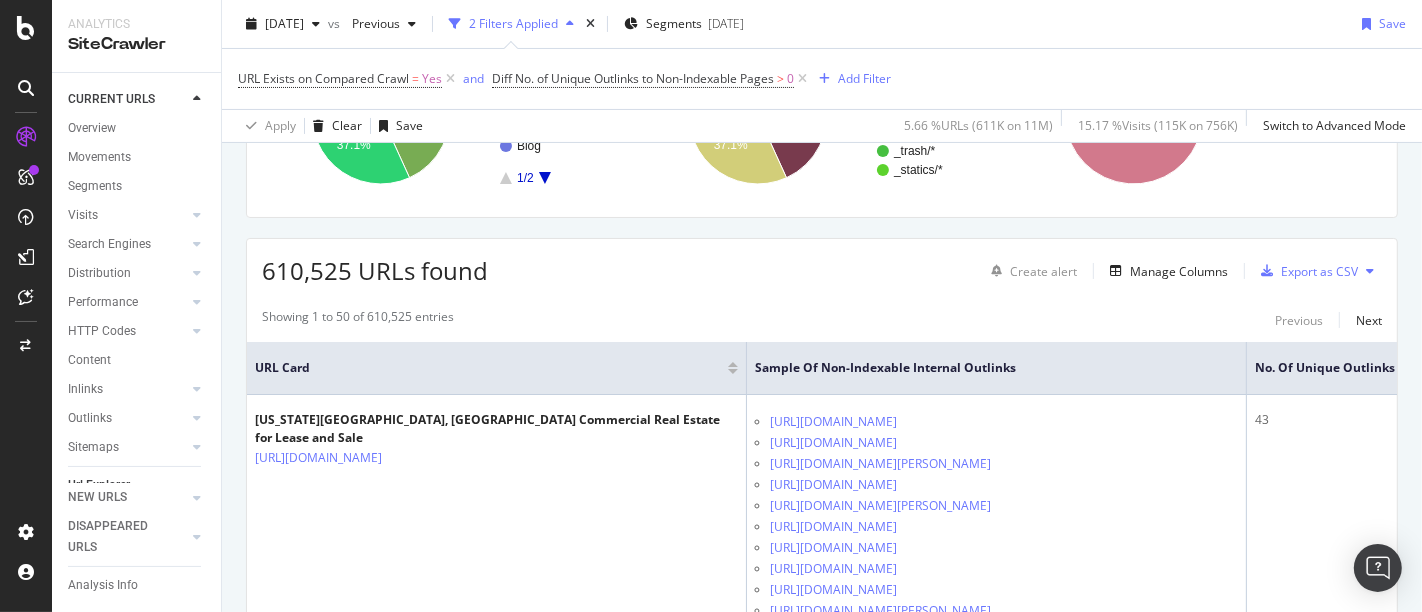 scroll, scrollTop: 444, scrollLeft: 0, axis: vertical 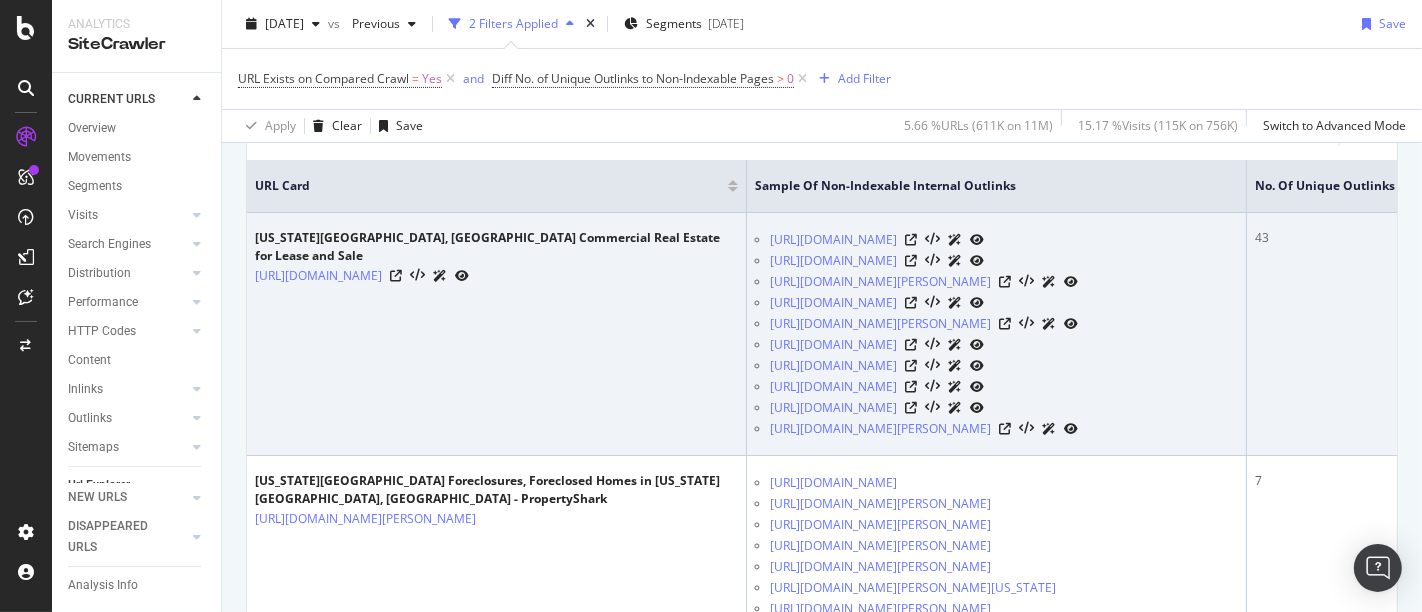 click on "https://www.propertyshark.com/cre/commercial-property/us/ny/new-york/336-west-23rd-street/ https://www.propertyshark.com/cre/commercial-property/us/ny/brooklyn/410-7th-ave-1-1/ https://www.propertyshark.com/cre/commercial-property/us/ny/brooklyn/327-douglass-street/ https://www.propertyshark.com/cre/commercial-property/us/ny/new-york/325-west-38th-street-3/ https://www.propertyshark.com/cre/commercial-property/us/ny/new-york/69-mercer-street/ https://www.propertyshark.com/cre/commercial-property/us/ny/bronx/421-423-hunts-point-ave/ https://www.propertyshark.com/cre/commercial-property/us/ny/new-york/76-wooster-street/ https://www.propertyshark.com/cre/commercial-property/us/ny/elmhurst/9131-queens-blvd-3/ https://www.propertyshark.com/ https://www.propertyshark.com/mason/info/Property-Owners/NY/New-York-City/" at bounding box center [997, 334] 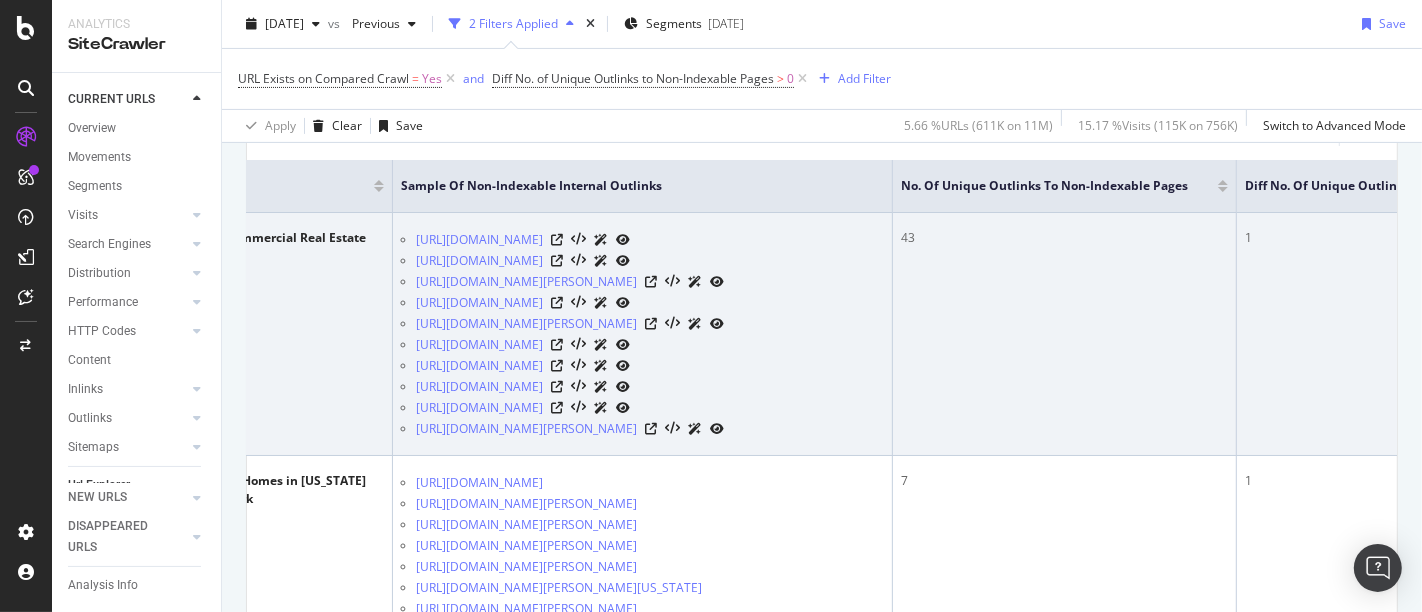 scroll, scrollTop: 0, scrollLeft: 355, axis: horizontal 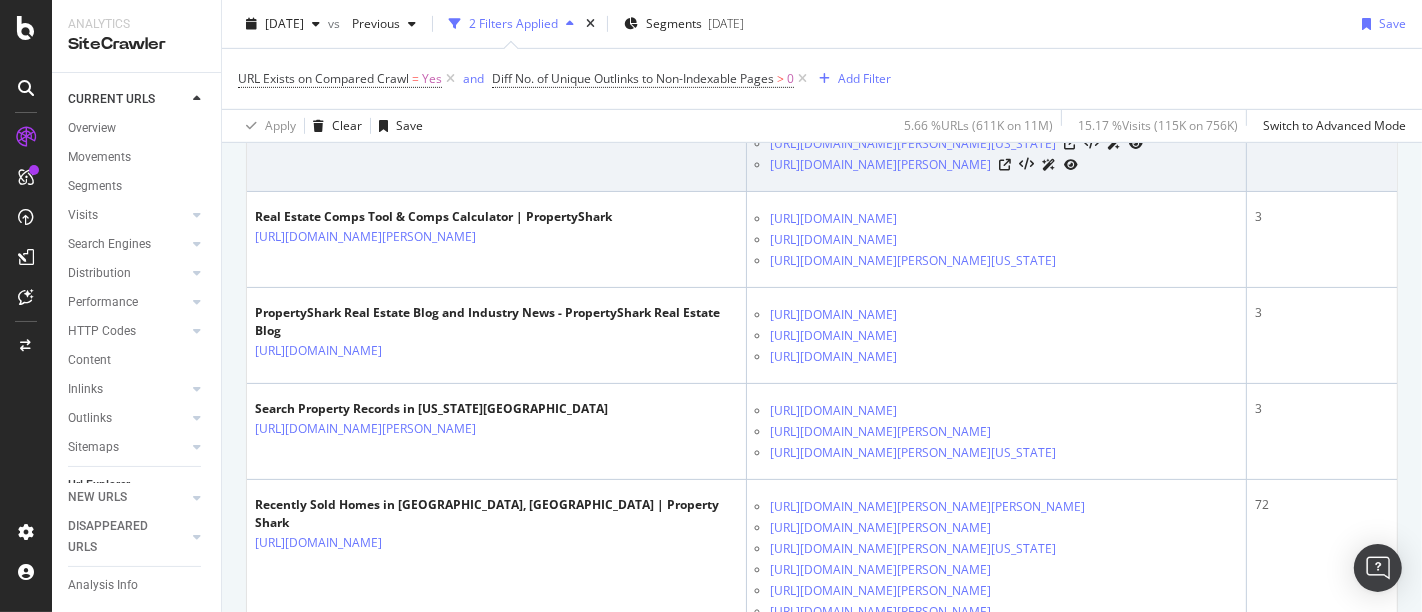 click at bounding box center (490, 75) 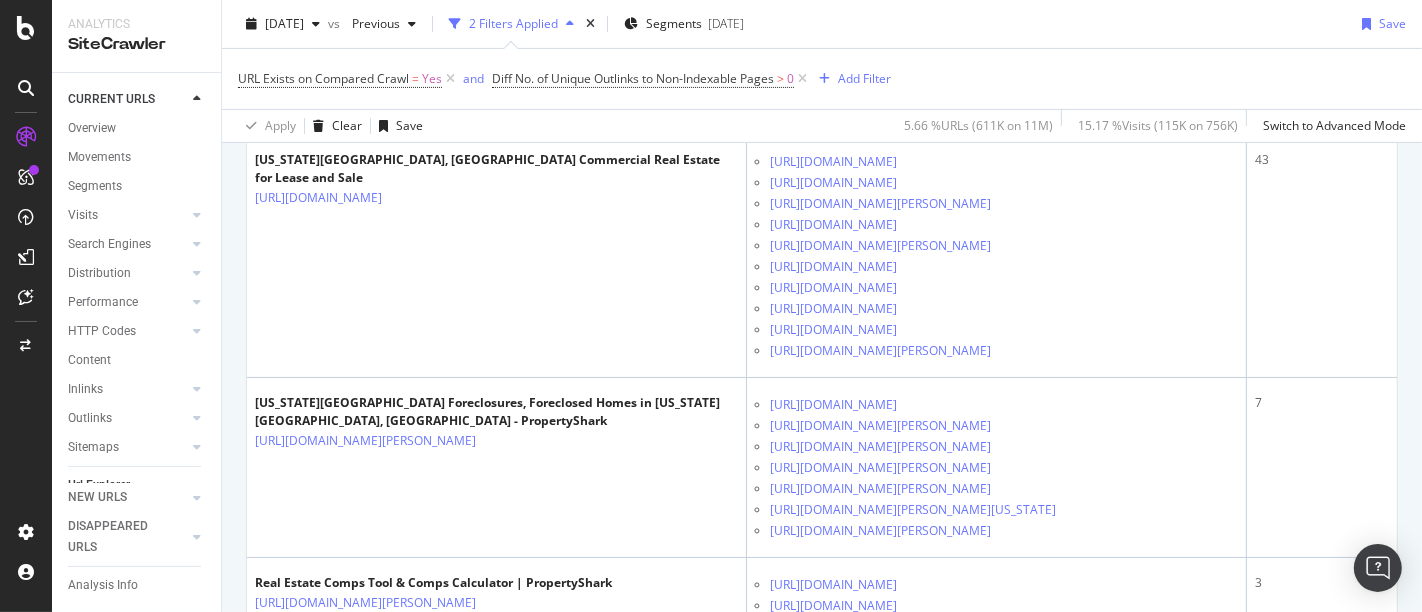 scroll, scrollTop: 0, scrollLeft: 0, axis: both 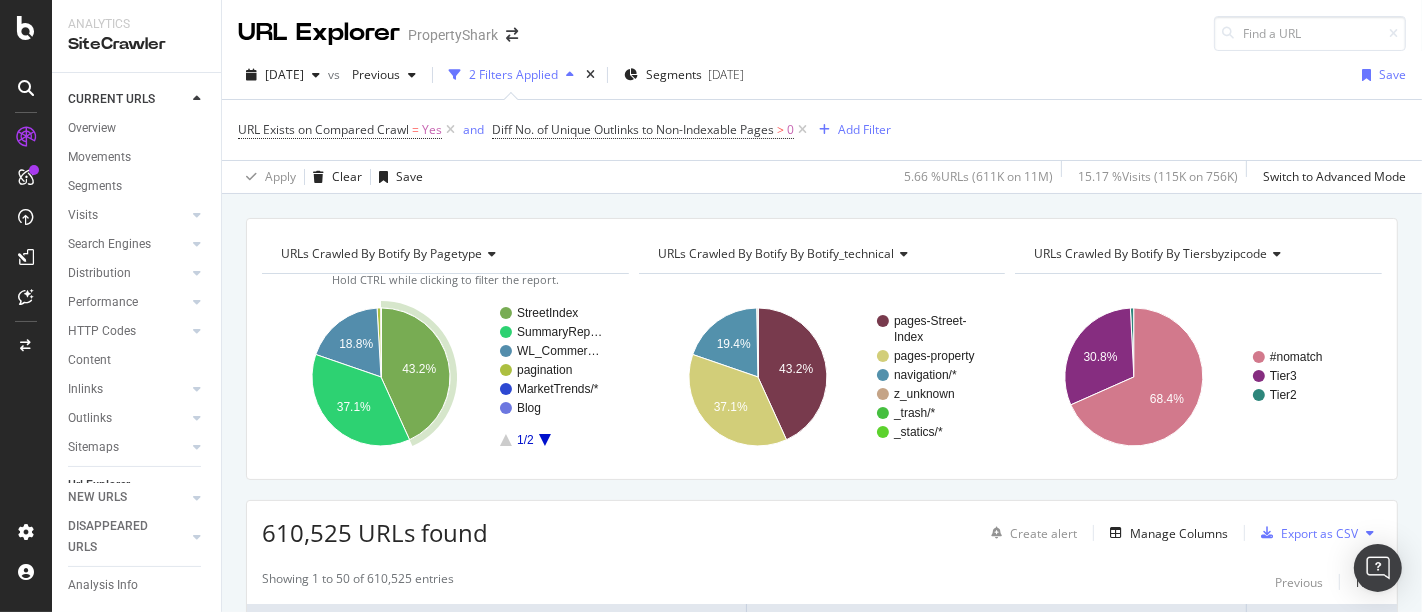 click on "URL Exists on Compared Crawl   =     Yes and Diff No. of Unique Outlinks to Non-Indexable Pages   >     0 Add Filter" at bounding box center [822, 130] 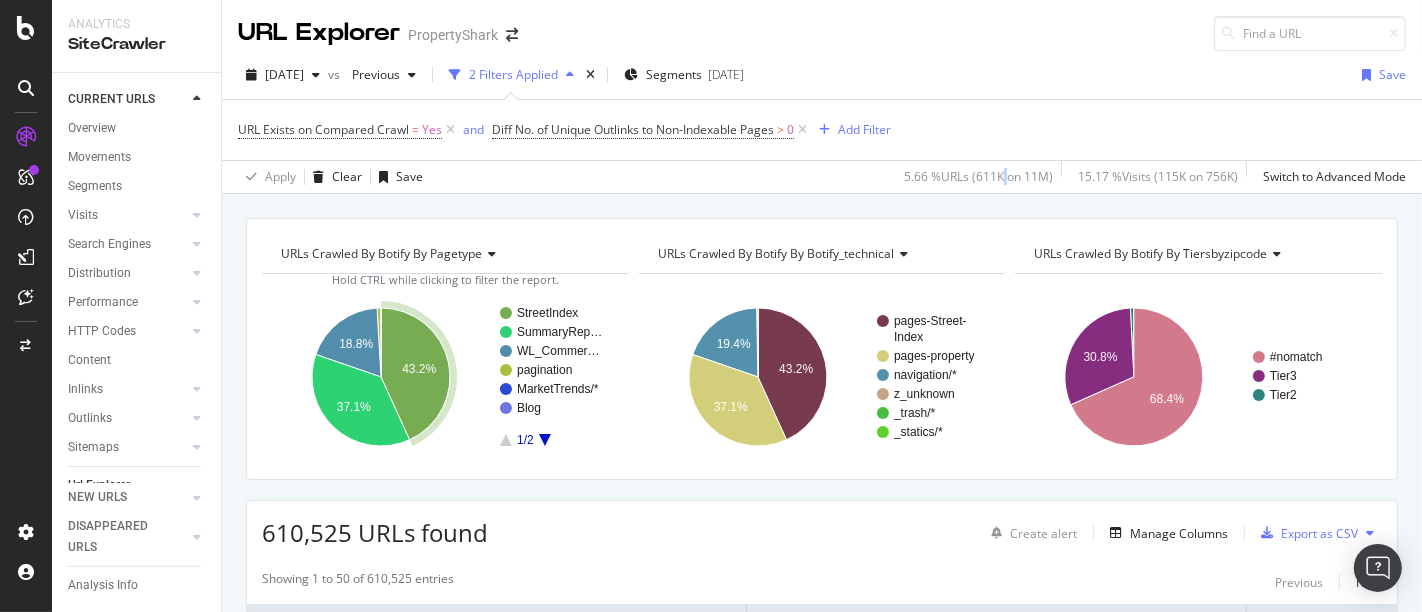 click on "5.66 %  URLs ( 611K on 11M )" at bounding box center [978, 176] 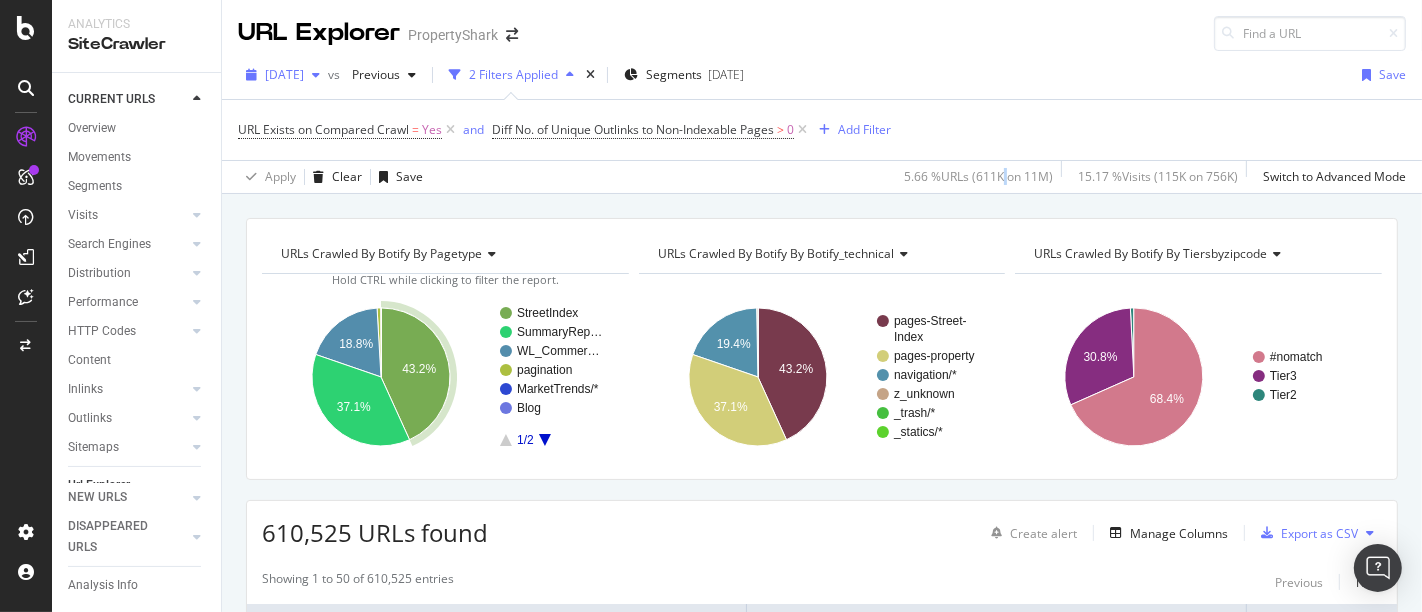 click on "[DATE]" at bounding box center [283, 75] 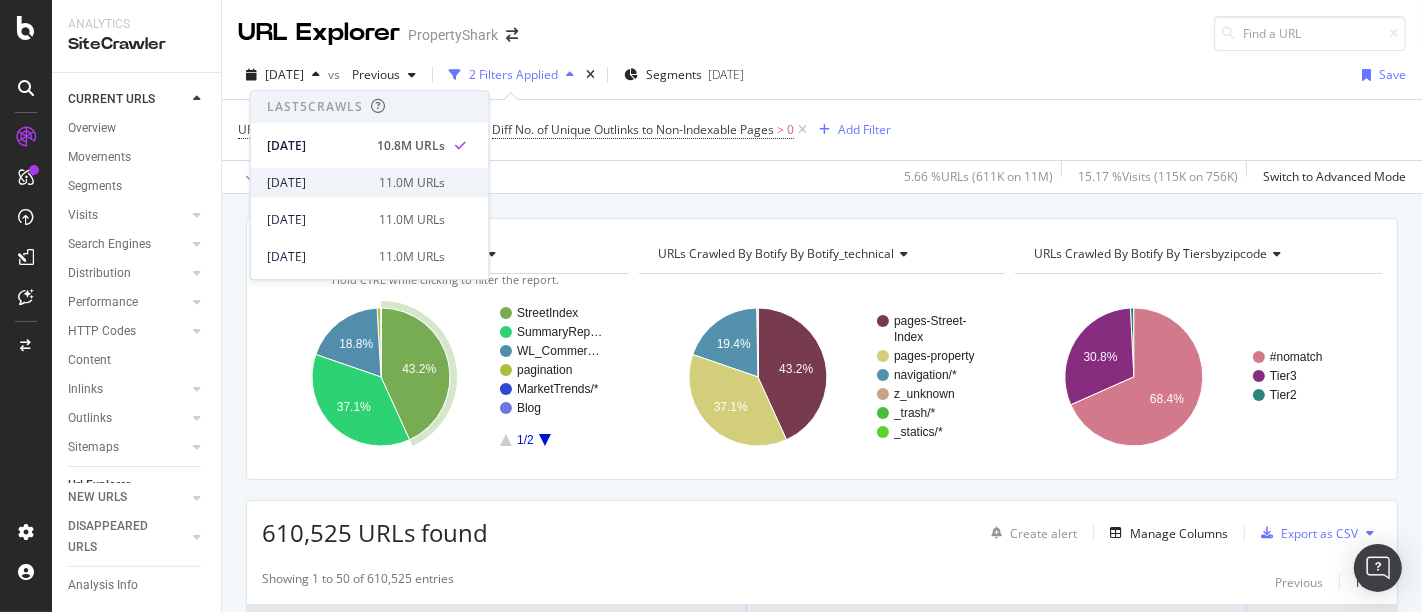 click on "[DATE]" at bounding box center (317, 183) 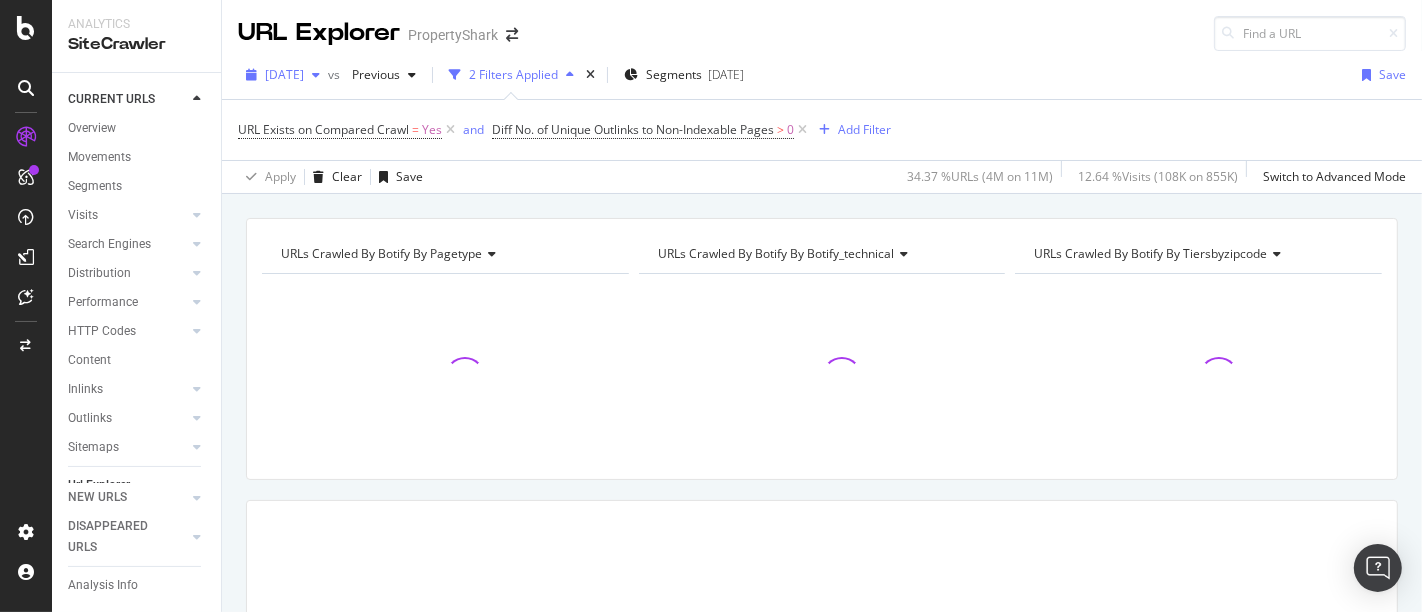click on "[DATE]" at bounding box center (284, 74) 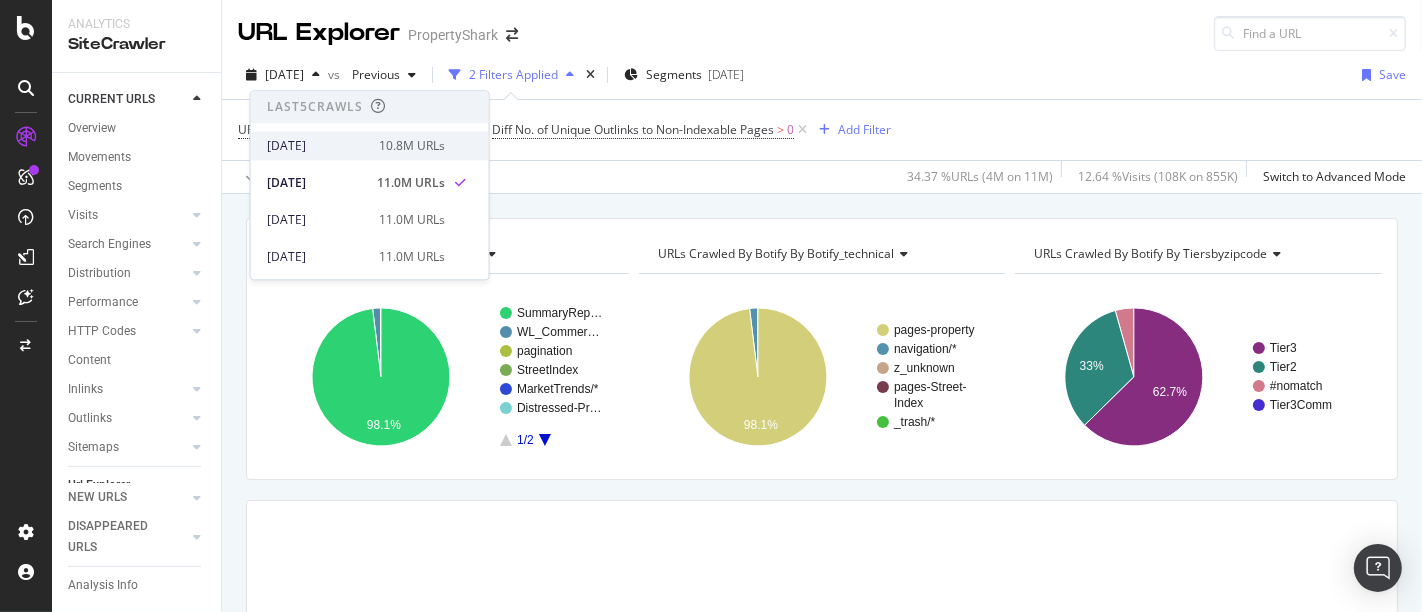 click on "[DATE]" at bounding box center [317, 146] 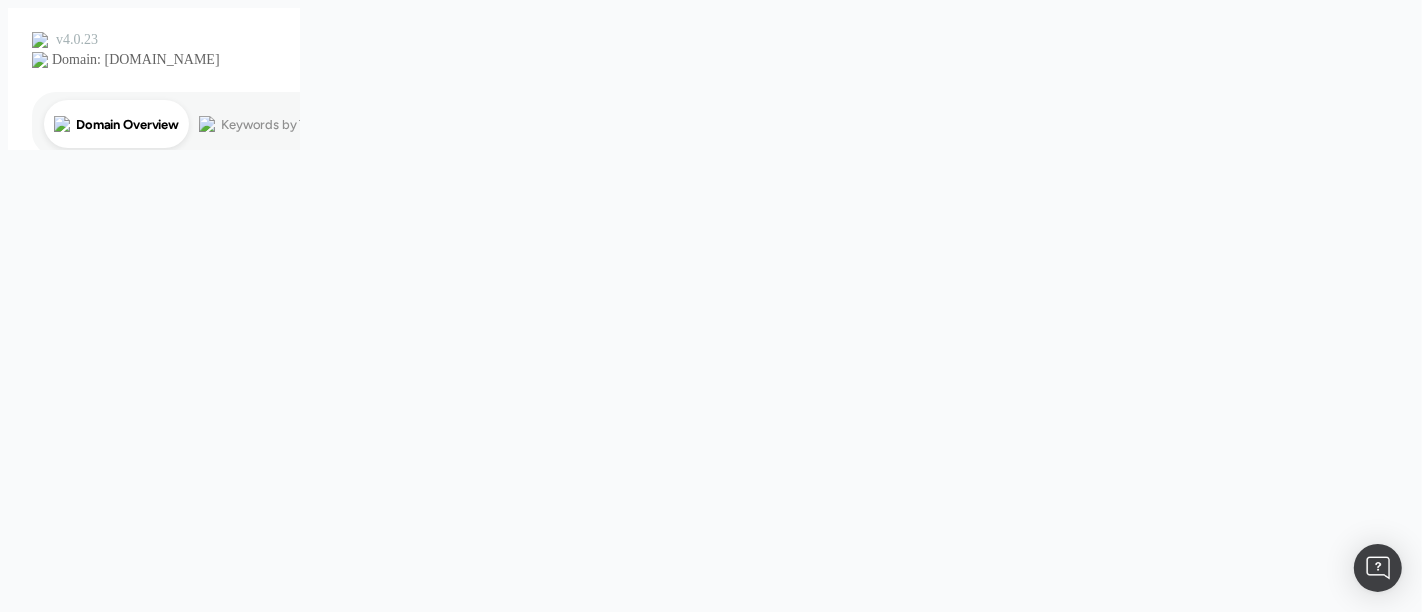 scroll, scrollTop: 0, scrollLeft: 0, axis: both 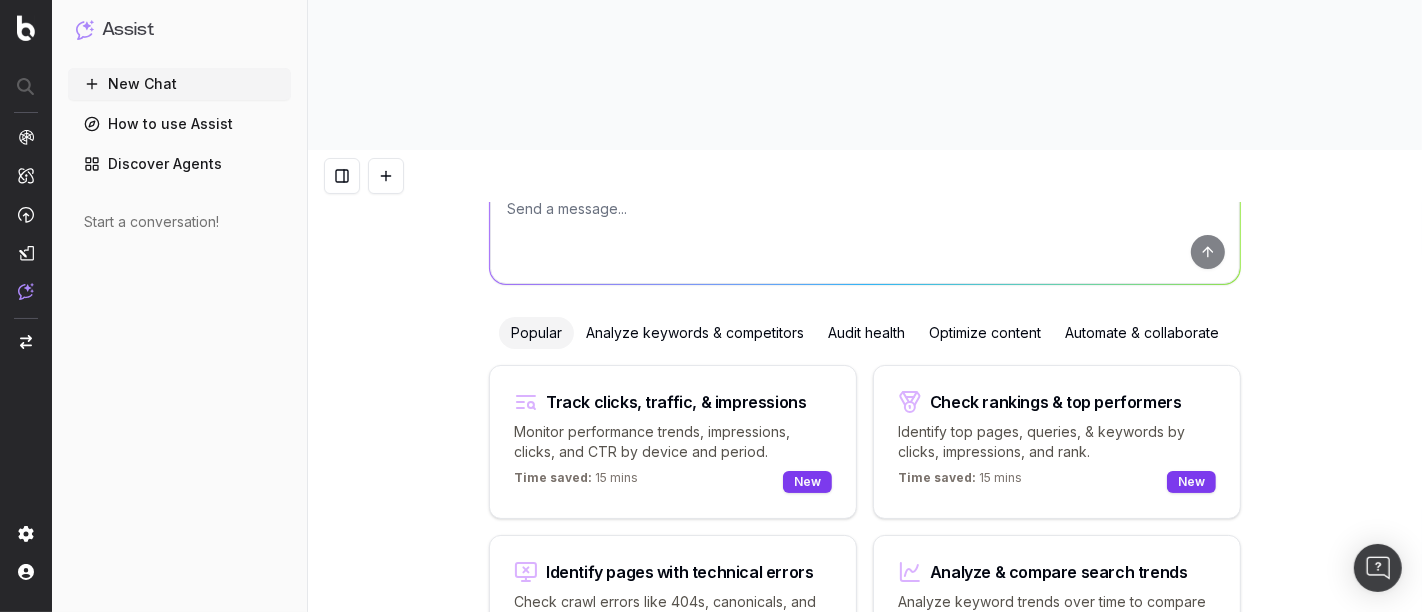 click at bounding box center [865, 233] 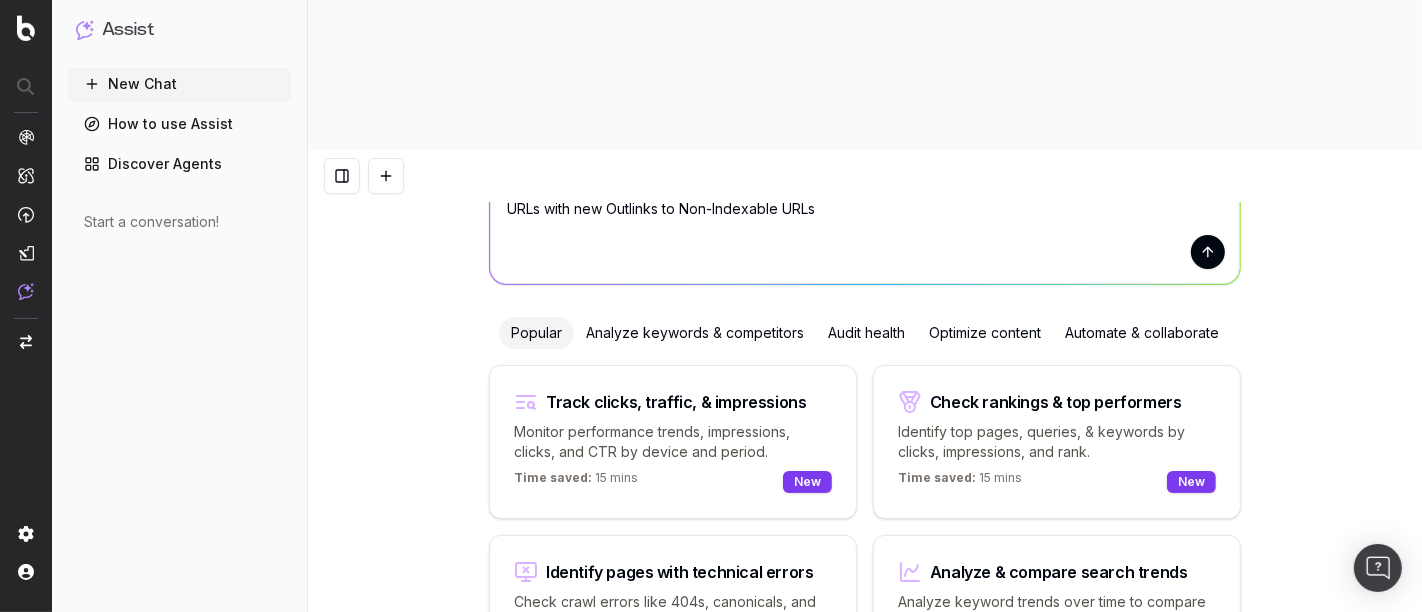 type on "URLs with new Outlinks to Non-Indexable URLs" 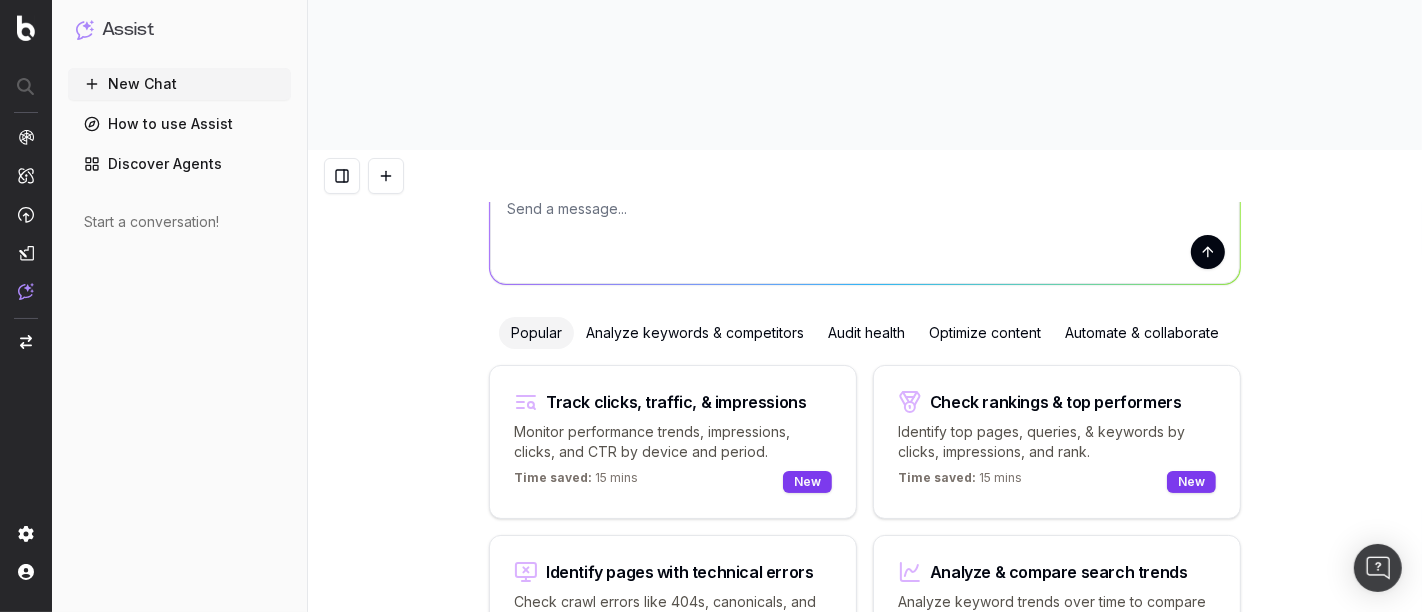 scroll, scrollTop: 0, scrollLeft: 0, axis: both 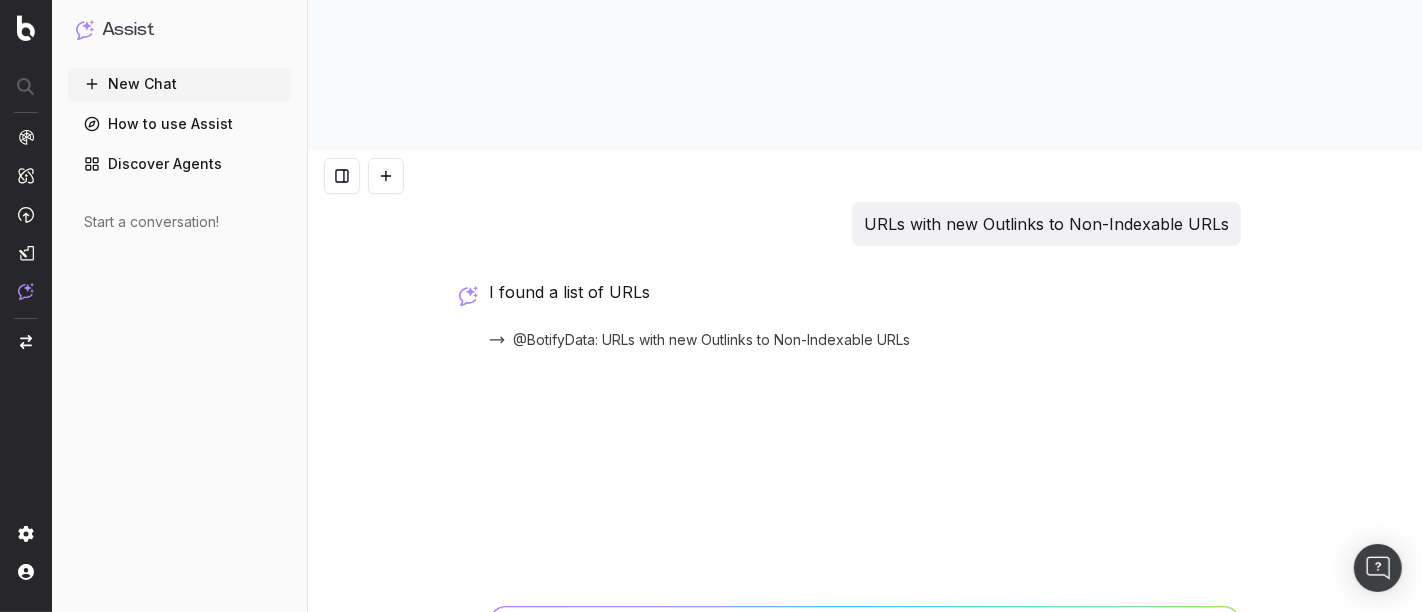 click on "I found a list of URLs" at bounding box center (865, 292) 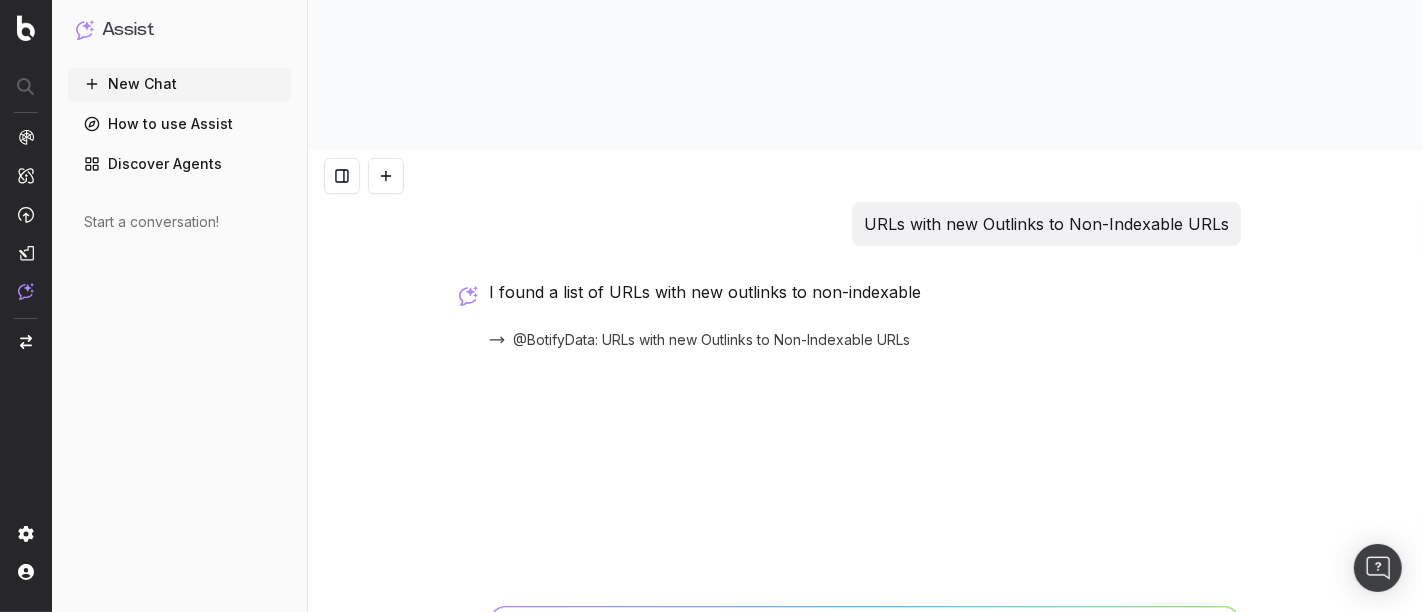 click on "I found a list of URLs with new outlinks to non-indexable" at bounding box center [865, 292] 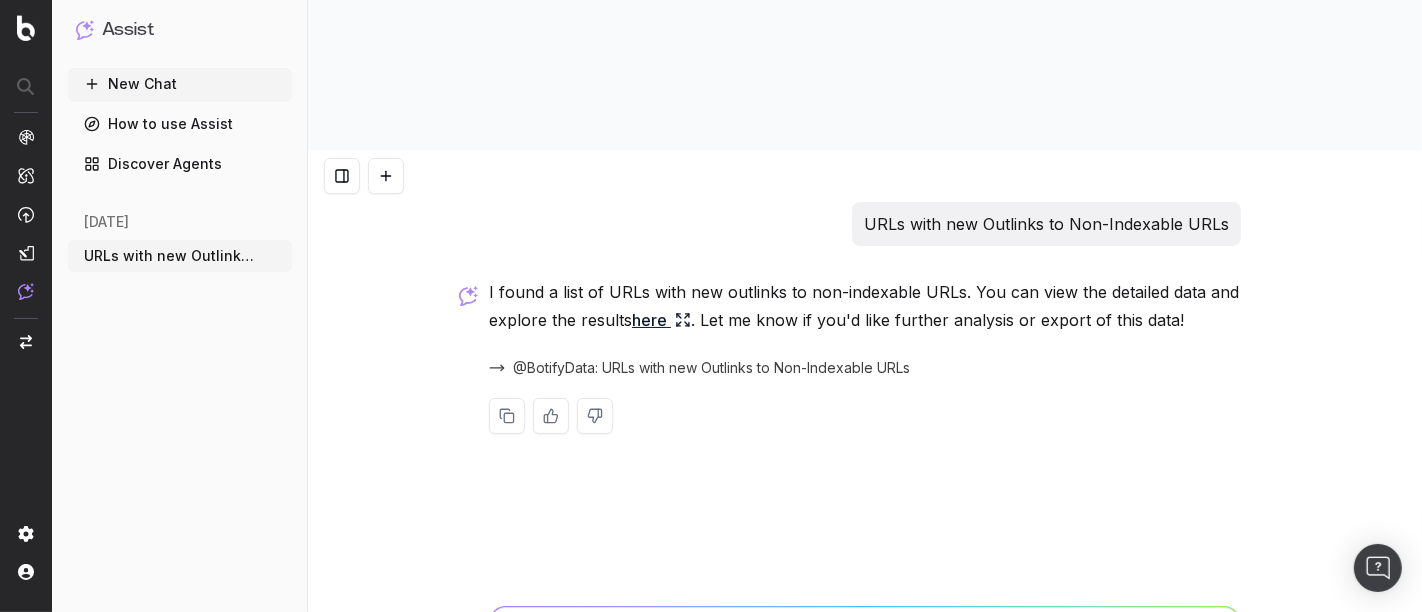 scroll, scrollTop: 0, scrollLeft: 0, axis: both 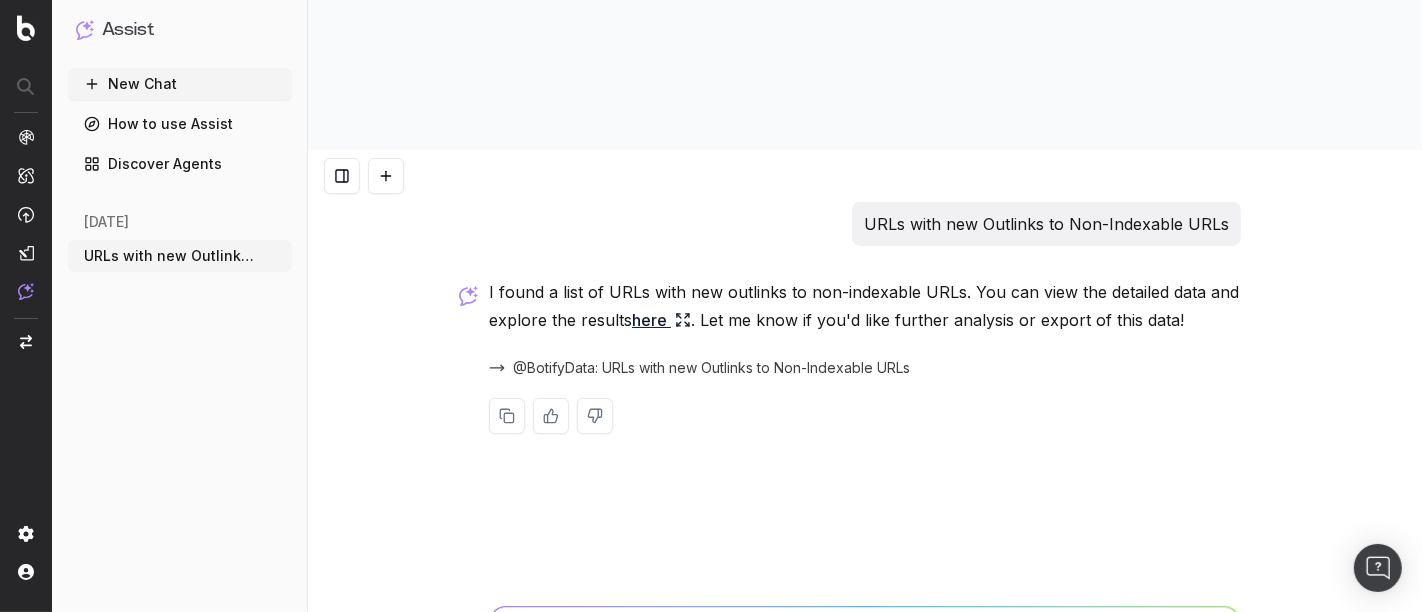 click at bounding box center [865, 658] 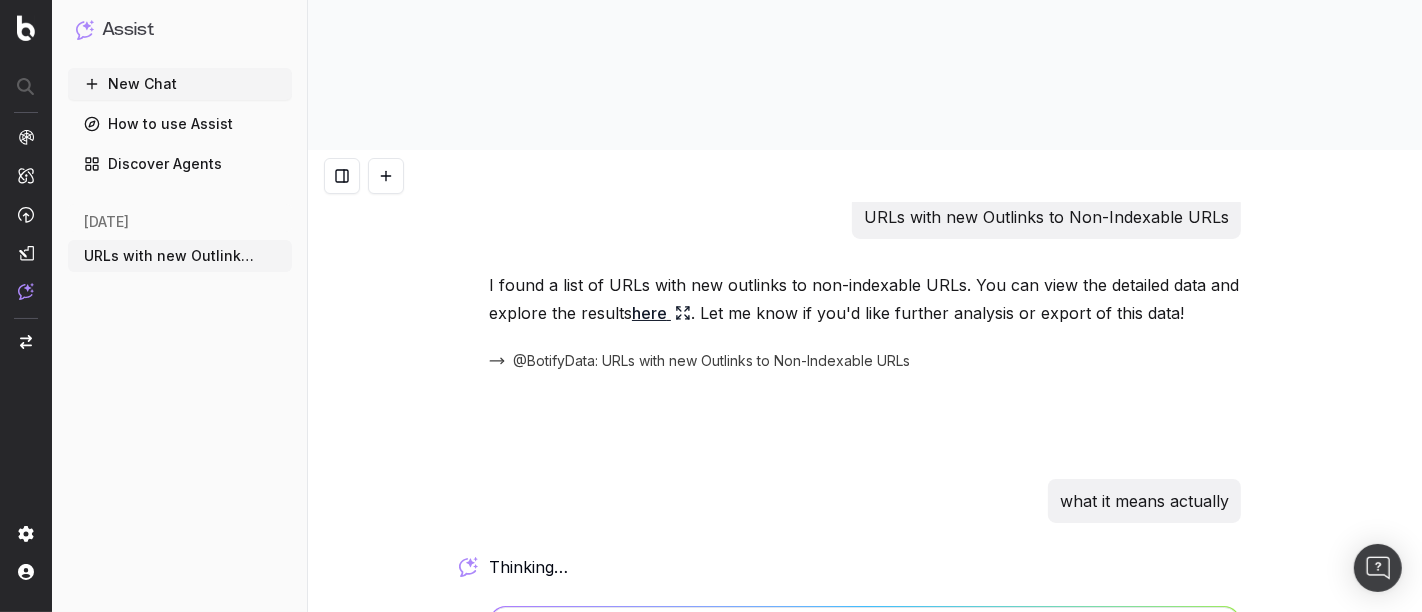 scroll, scrollTop: 42, scrollLeft: 0, axis: vertical 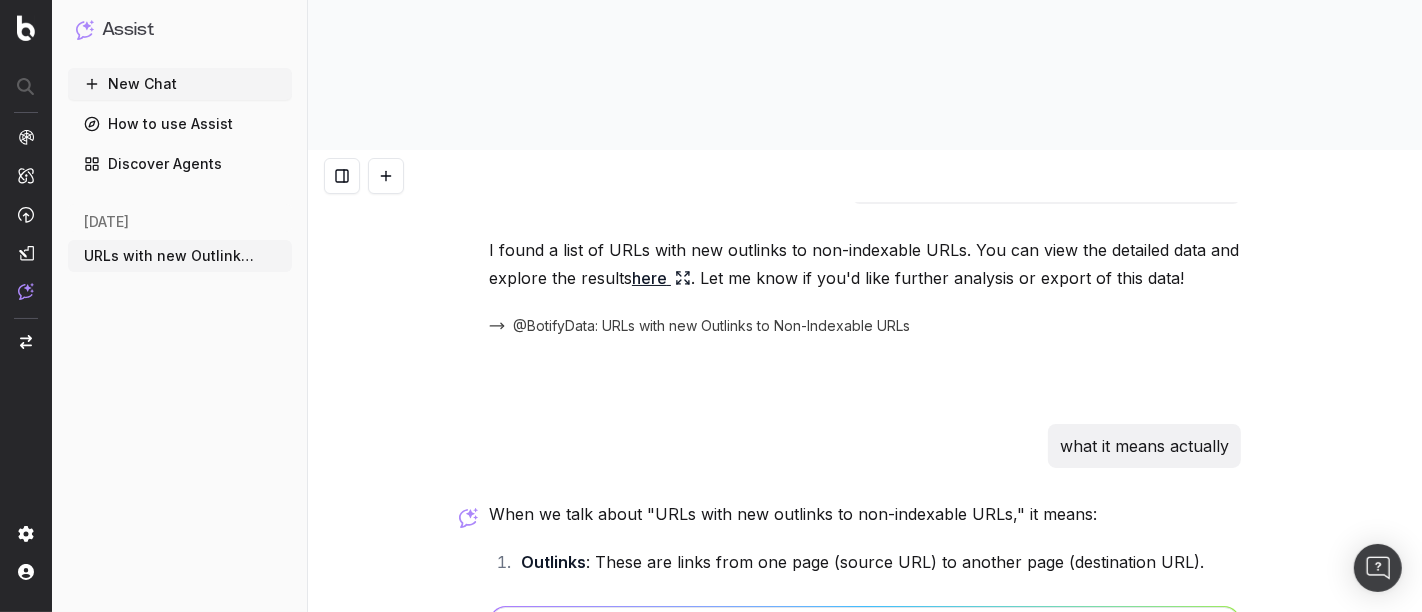 click on "URLs with new Outlinks to Non-Indexable URLs I found a list of URLs with new outlinks to non-indexable URLs. You can view the detailed data and explore the results  here   . Let me know if you'd like further analysis or export of this data! @BotifyData: URLs with new Outlinks to Non-Indexable URLs what it means actually When we talk about "URLs with new outlinks to non-indexable URLs," it means: Outlinks : These are links from one page (source URL) to another page (destination URL). Non-Indexable URLs : These are URLs that search engines like Google cannot or should not index. This could be due to reasons like: The page is blocked by a  robots.txt  file. The page has a  noindex  meta tag. The page returns a 404 (not found) or other non-successful HTTP status codes. The page is password-protected or restricted. New Outlinks Assist can make mistakes. Consider checking important information. Open previous Assist version" at bounding box center [865, 456] 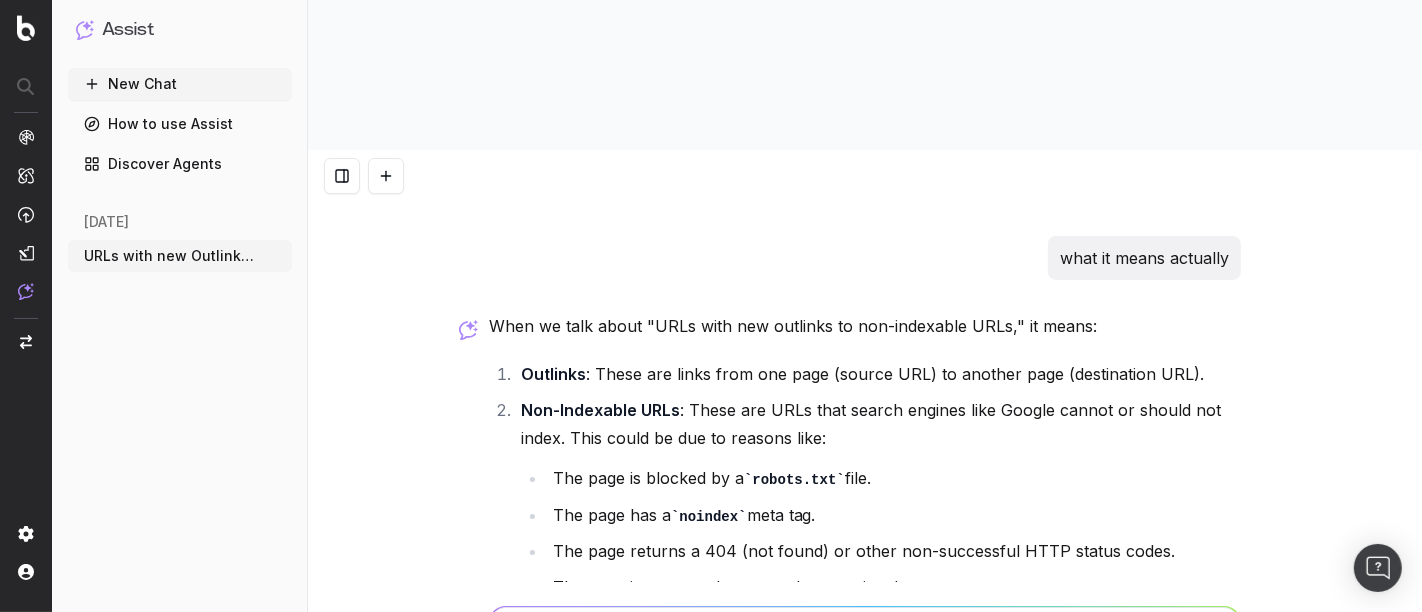 scroll, scrollTop: 265, scrollLeft: 0, axis: vertical 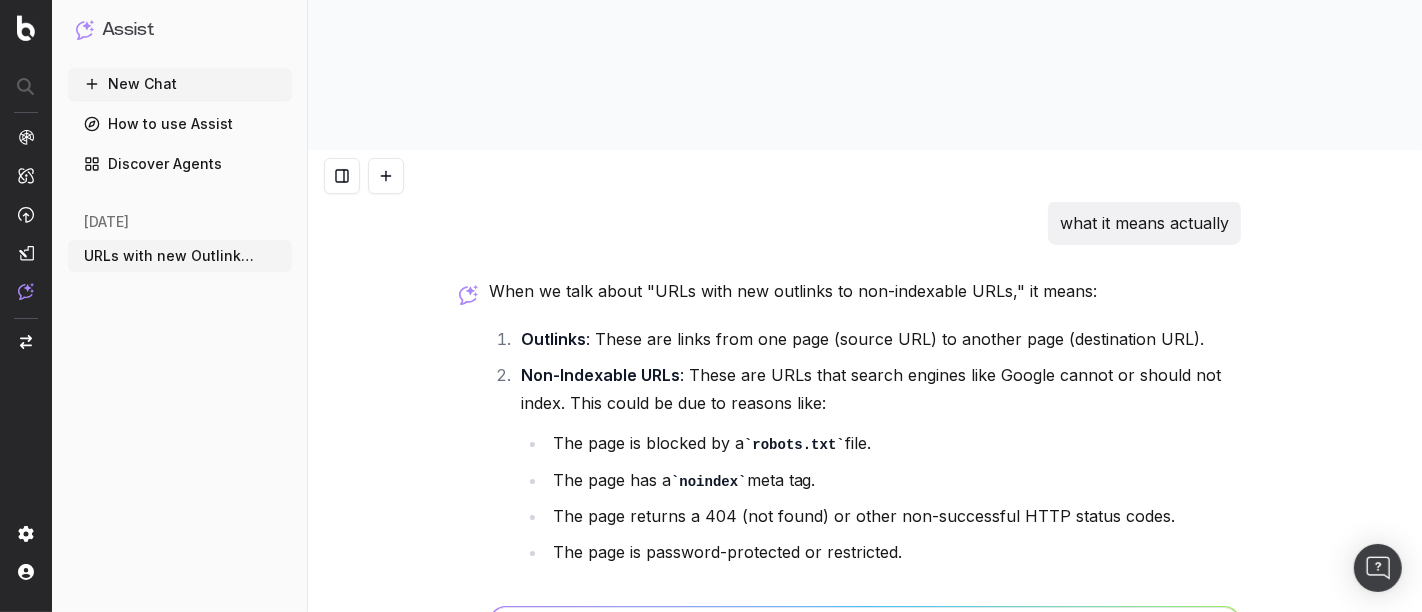 click at bounding box center (865, 658) 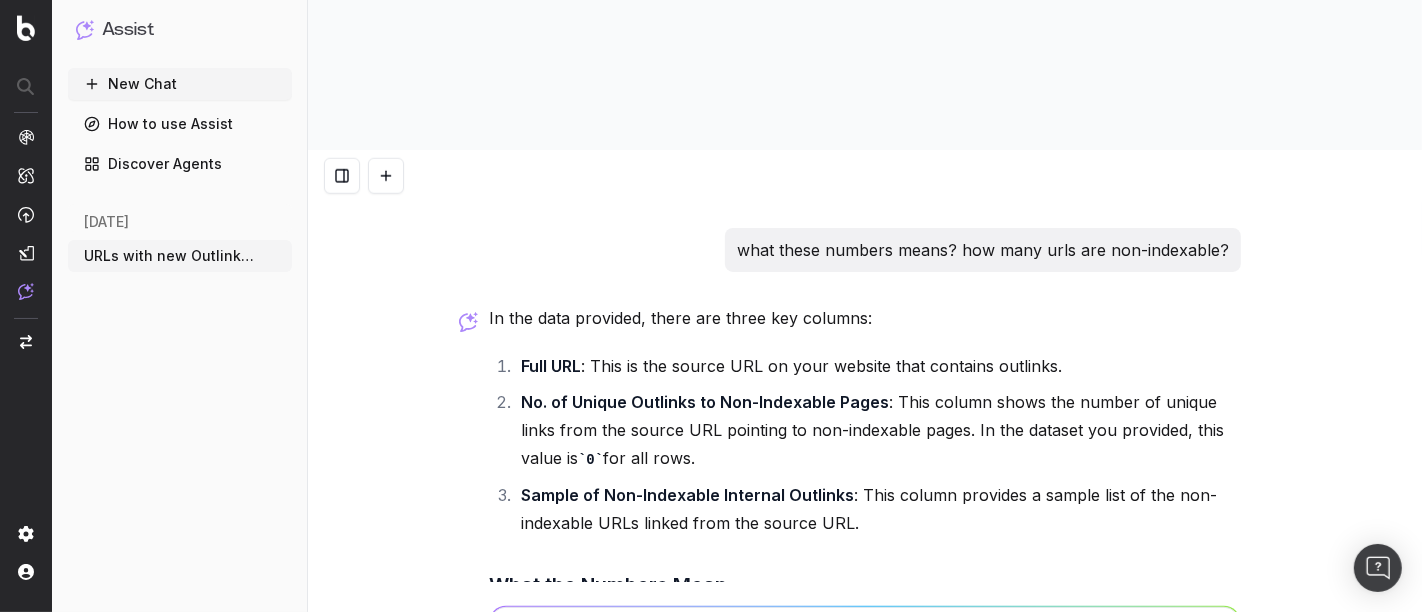 scroll, scrollTop: 1391, scrollLeft: 0, axis: vertical 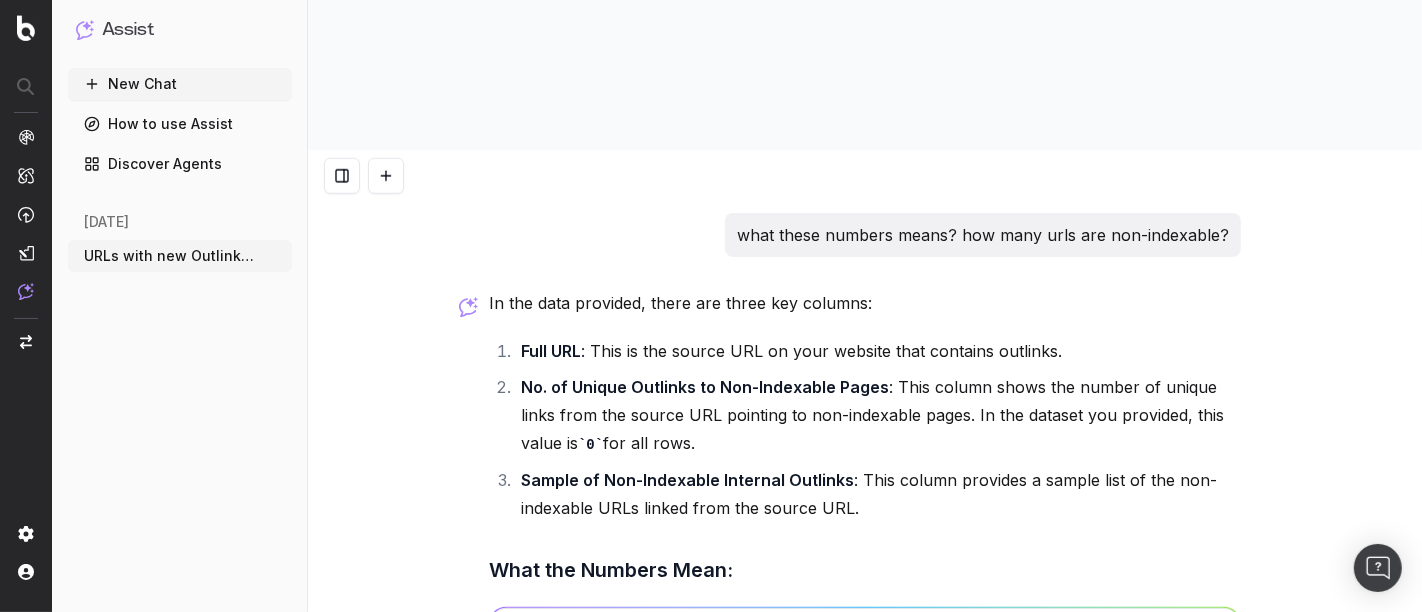 click on "No. of Unique Outlinks to Non-Indexable Pages : This column shows the number of unique links from the source URL pointing to non-indexable pages. In the dataset you provided, this value is  0  for all rows." at bounding box center [878, 415] 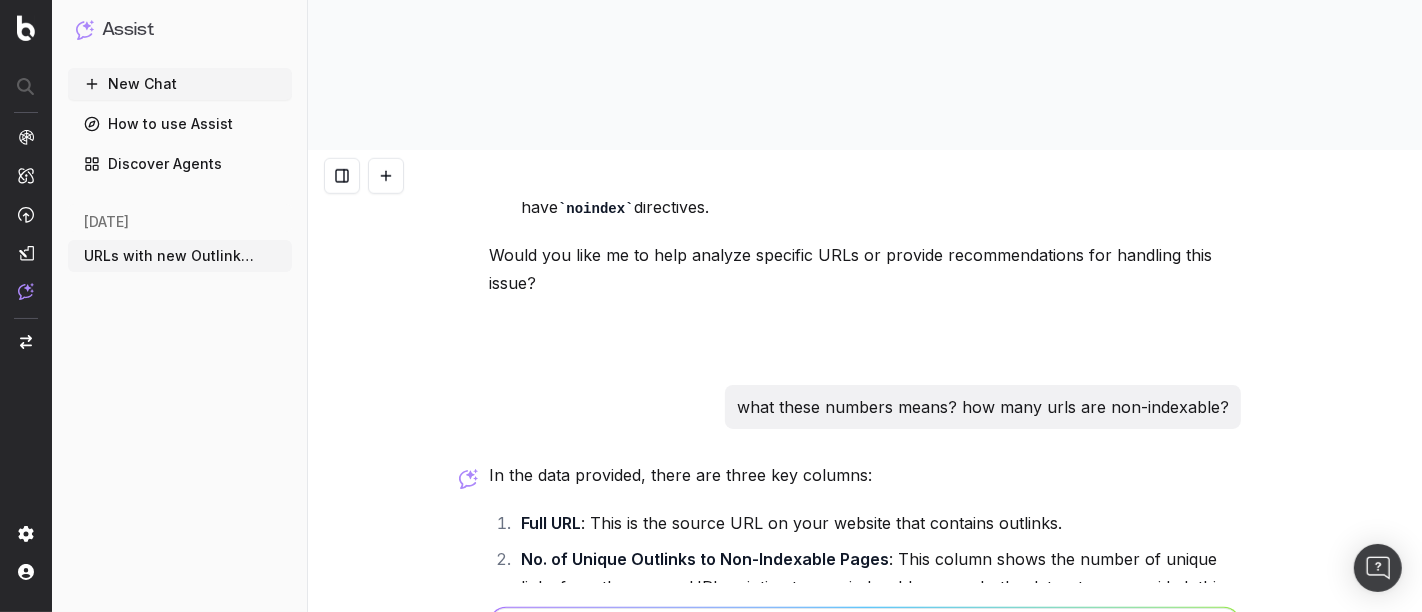 scroll, scrollTop: 1221, scrollLeft: 0, axis: vertical 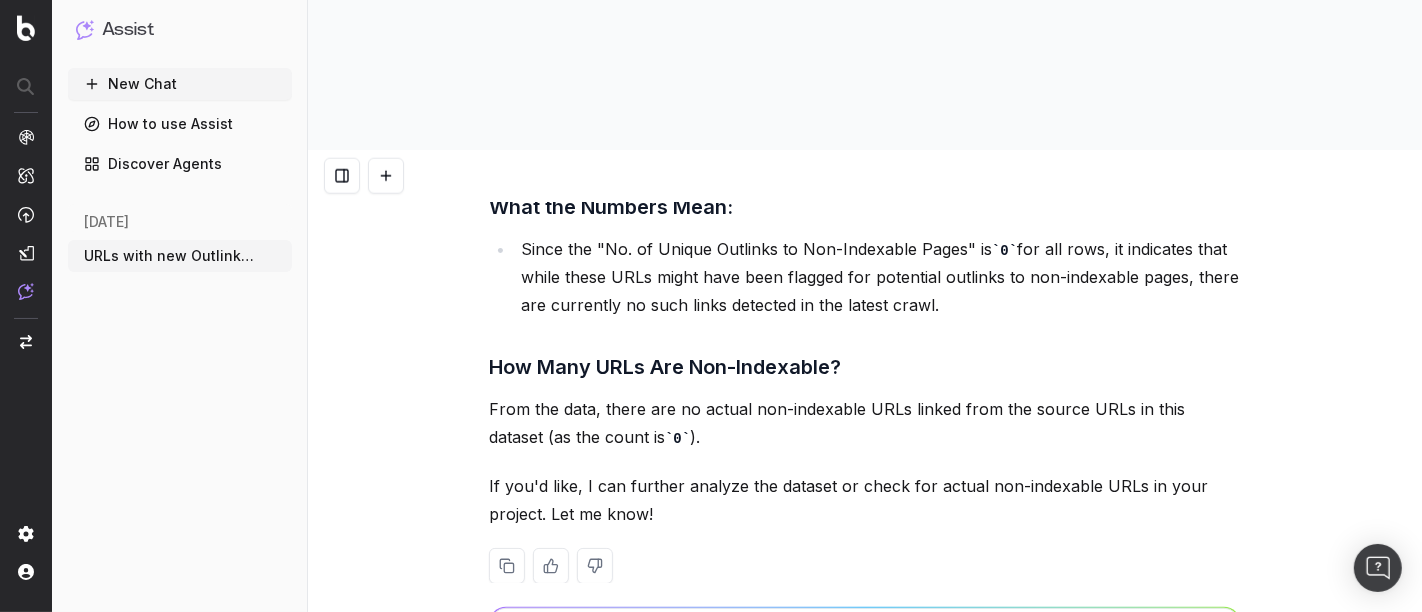 click at bounding box center [865, 658] 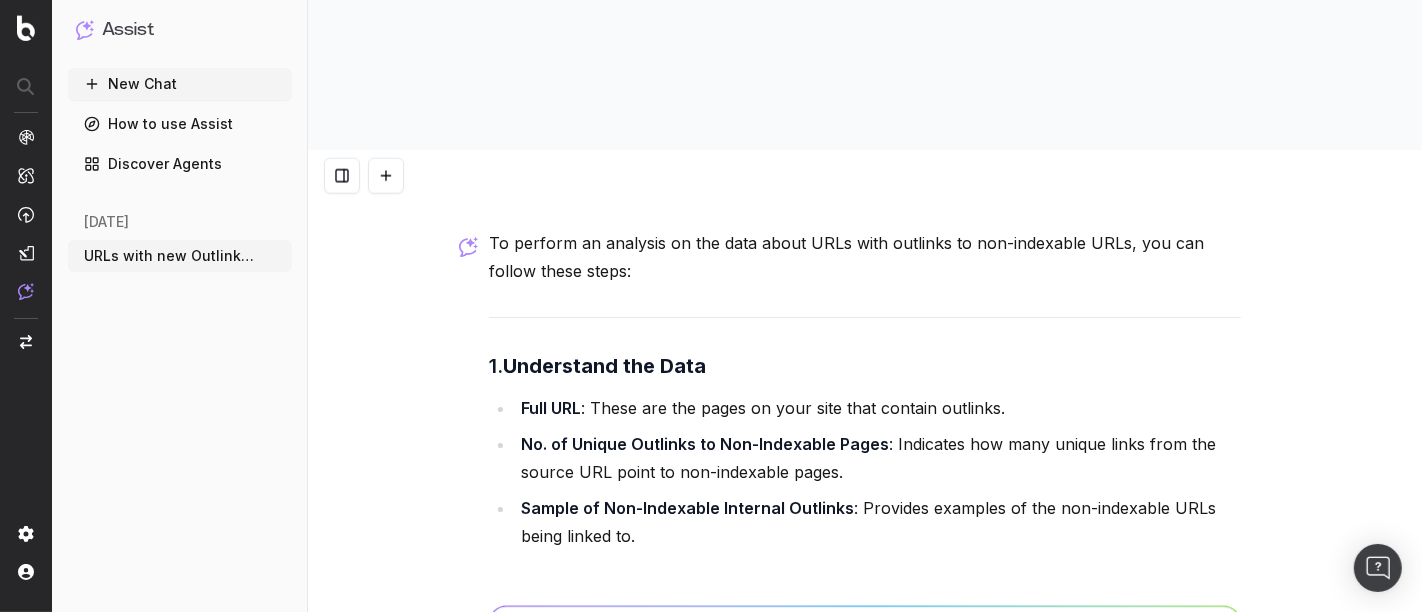 scroll, scrollTop: 2247, scrollLeft: 0, axis: vertical 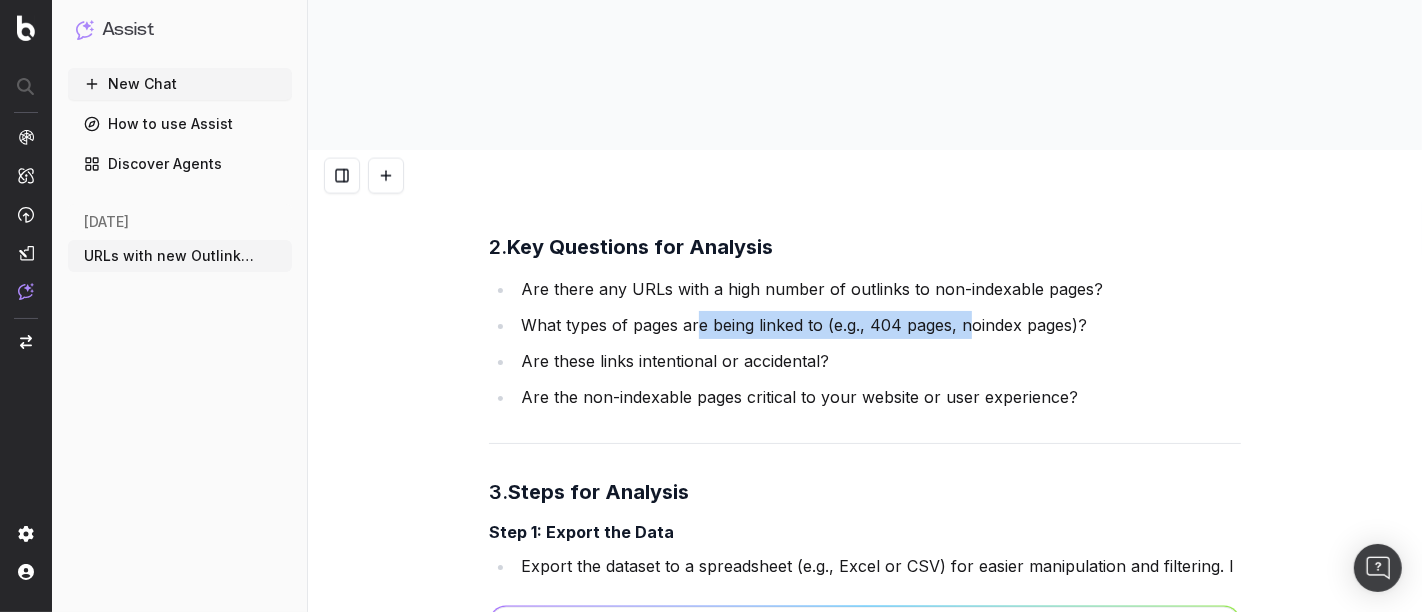 drag, startPoint x: 691, startPoint y: 141, endPoint x: 964, endPoint y: 145, distance: 273.0293 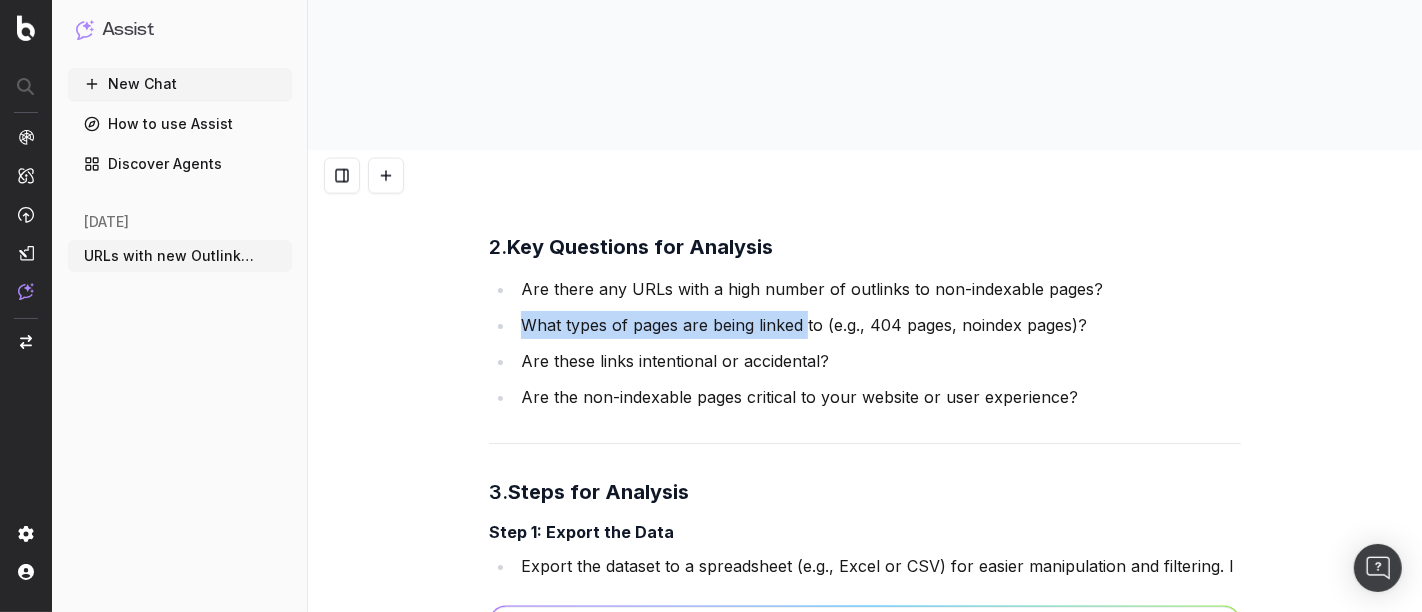 drag, startPoint x: 511, startPoint y: 138, endPoint x: 798, endPoint y: 135, distance: 287.0157 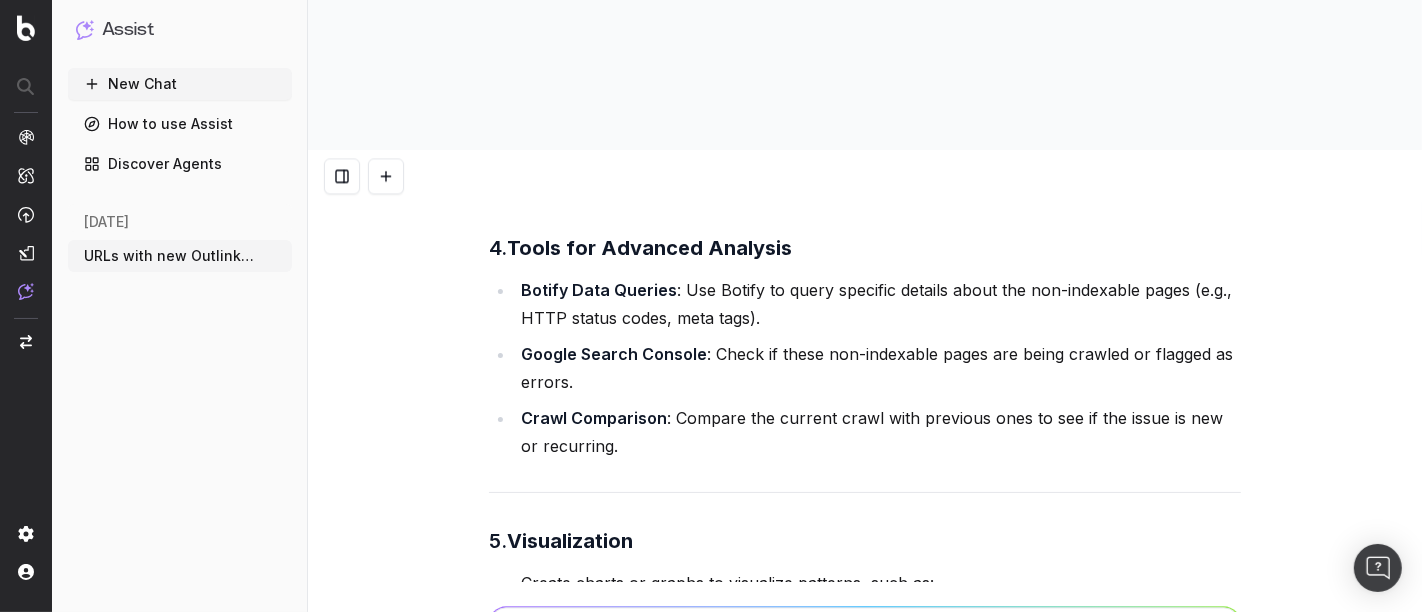 scroll, scrollTop: 3757, scrollLeft: 0, axis: vertical 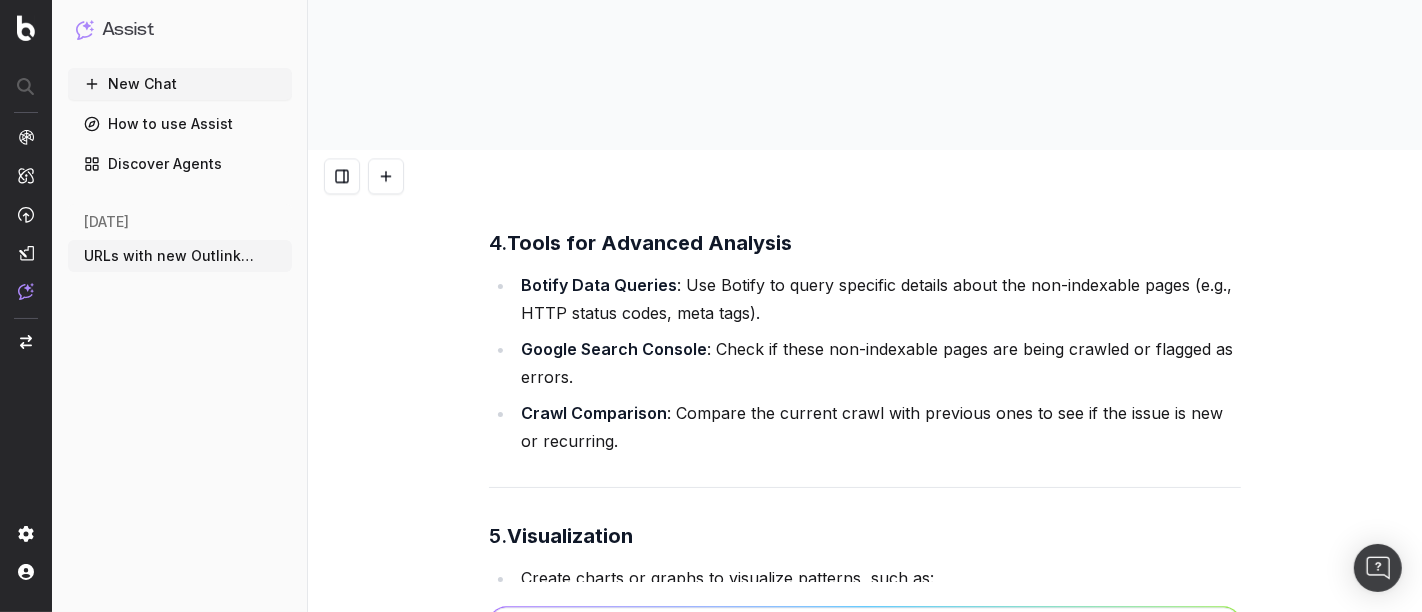 click at bounding box center [865, 658] 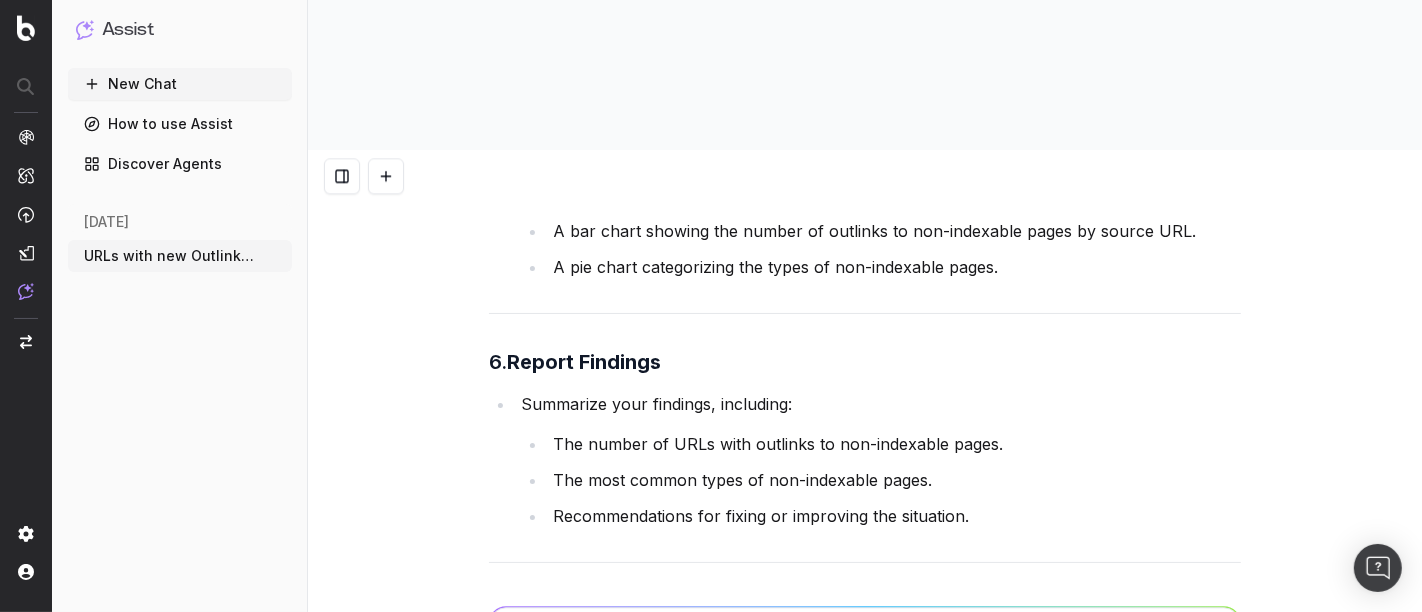 scroll, scrollTop: 4311, scrollLeft: 0, axis: vertical 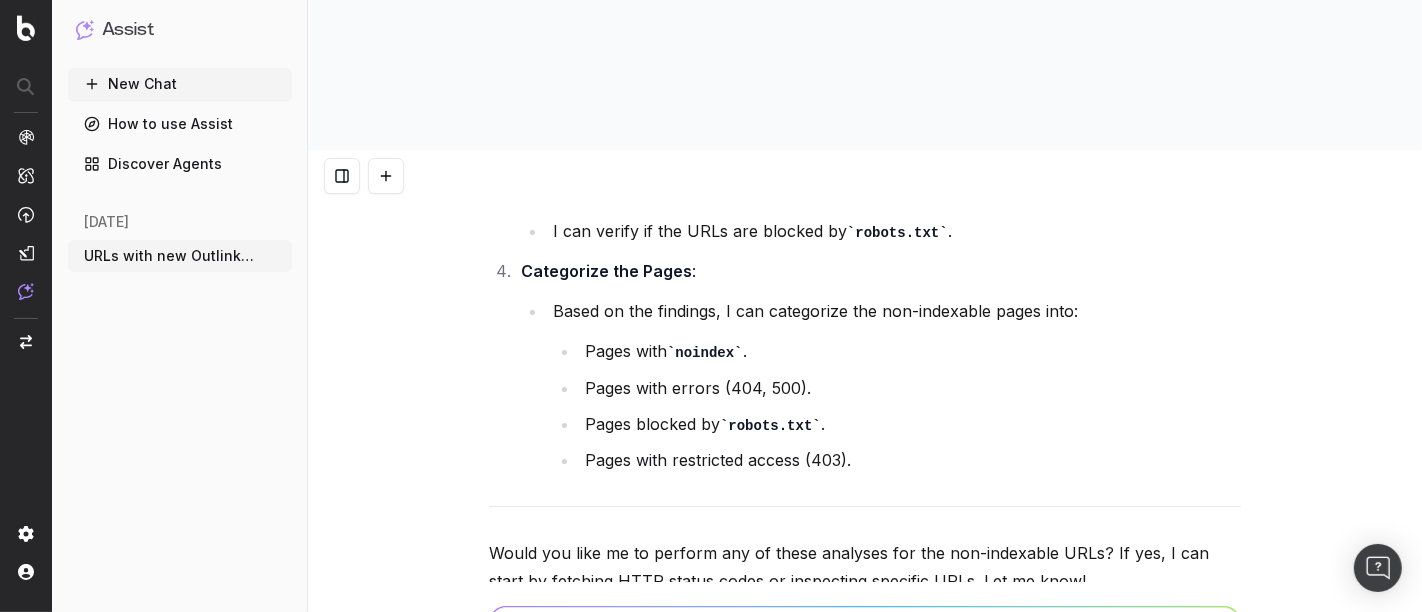 click at bounding box center (865, 658) 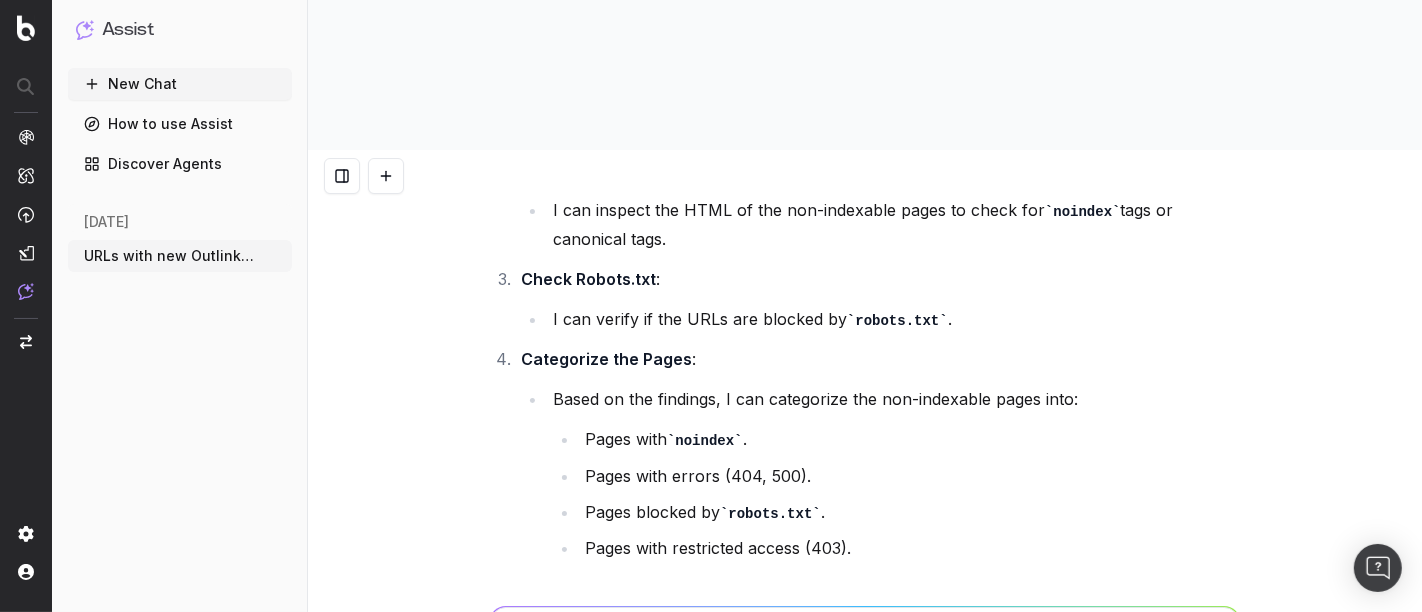 click on "Would you like me to perform any of these analyses for the non-indexable URLs? If yes, I can start by fetching HTTP status codes or inspecting specific URLs. Let me know!" at bounding box center [865, 655] 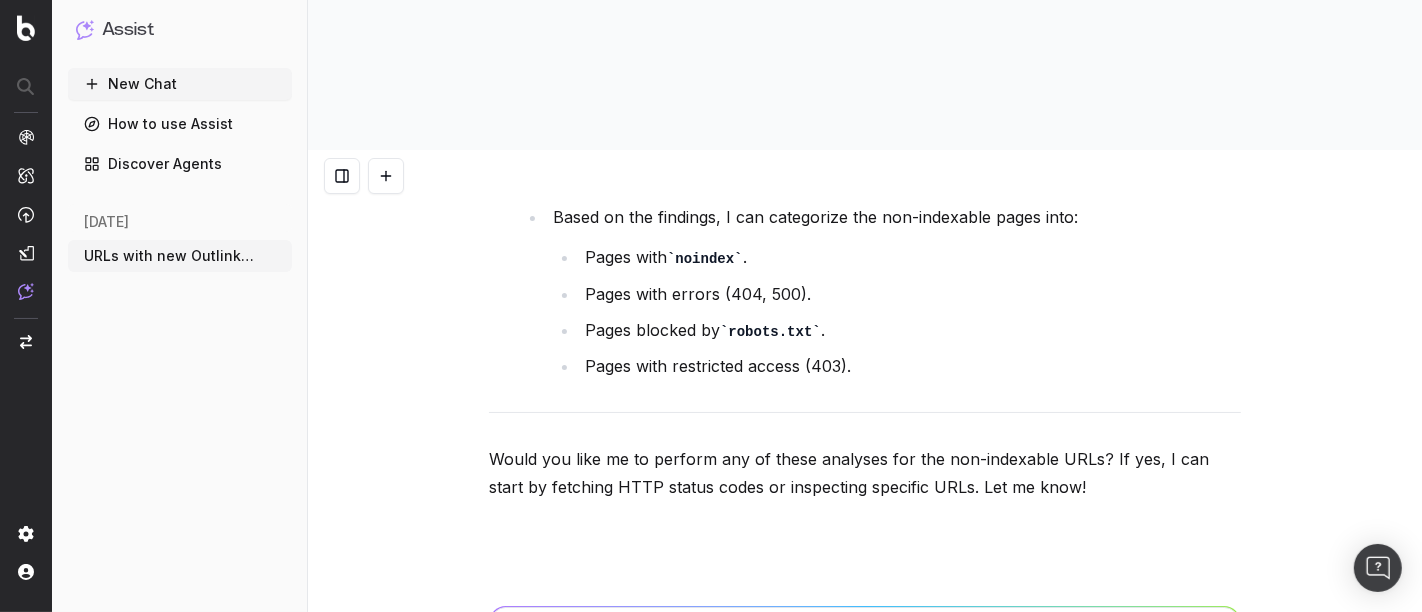scroll, scrollTop: 6404, scrollLeft: 0, axis: vertical 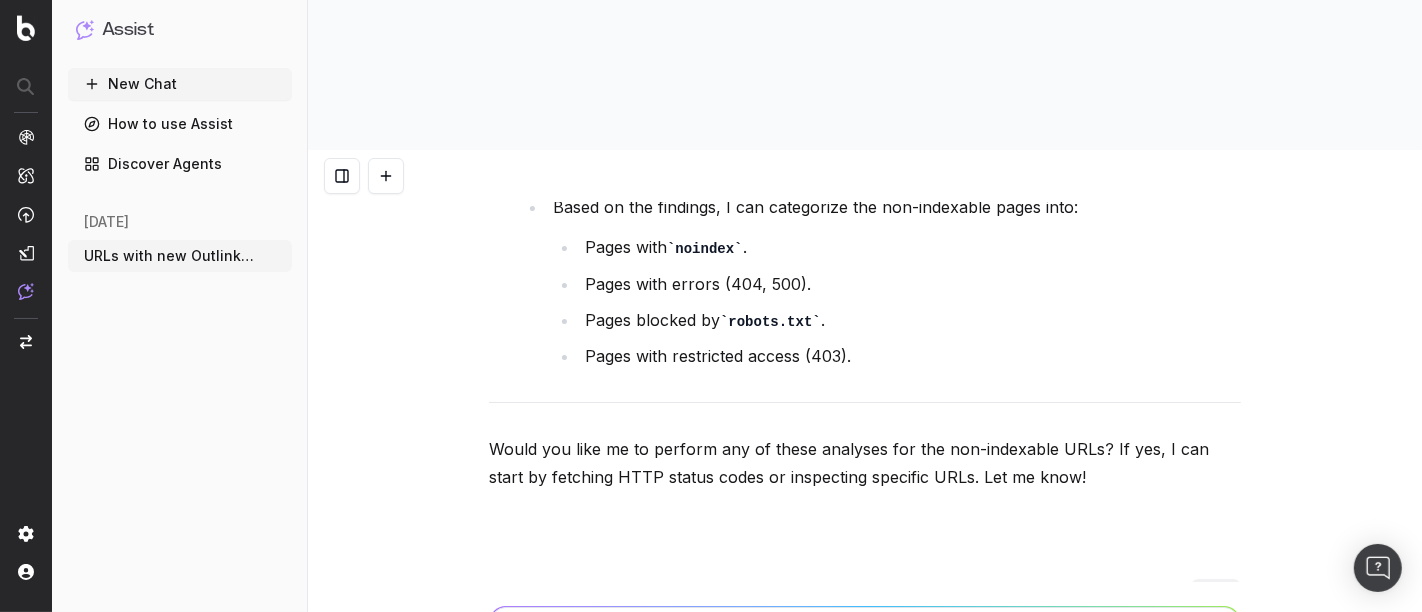 click on "URLs with new Outlinks to Non-Indexable URLs I found a list of URLs with new outlinks to non-indexable URLs. You can view the detailed data and explore the results  here   . Let me know if you'd like further analysis or export of this data! @BotifyData: URLs with new Outlinks to Non-Indexable URLs what it means actually When we talk about "URLs with new outlinks to non-indexable URLs," it means: Outlinks : These are links from one page (source URL) to another page (destination URL). Non-Indexable URLs : These are URLs that search engines like Google cannot or should not index. This could be due to reasons like: The page is blocked by a  robots.txt  file. The page has a  noindex  meta tag. The page returns a 404 (not found) or other non-successful HTTP status codes. The page is password-protected or restricted. New Outlinks Why It Matters: SEO Impact User Experience : If users click on these links, they might land on pages that are not accessible or not meant to be viewed, leading to a poor user experience. 0" at bounding box center (865, 456) 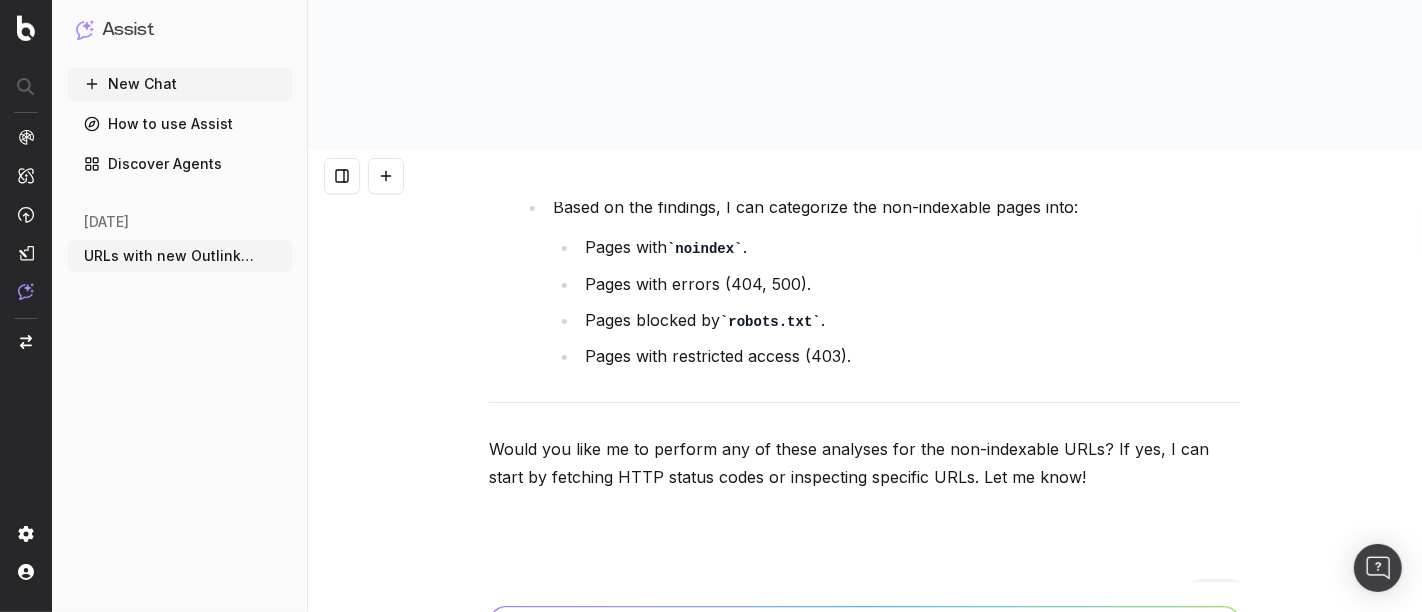 click on "URLs with new Outlinks to Non-Indexable URLs I found a list of URLs with new outlinks to non-indexable URLs. You can view the detailed data and explore the results  here   . Let me know if you'd like further analysis or export of this data! @BotifyData: URLs with new Outlinks to Non-Indexable URLs what it means actually When we talk about "URLs with new outlinks to non-indexable URLs," it means: Outlinks : These are links from one page (source URL) to another page (destination URL). Non-Indexable URLs : These are URLs that search engines like Google cannot or should not index. This could be due to reasons like: The page is blocked by a  robots.txt  file. The page has a  noindex  meta tag. The page returns a 404 (not found) or other non-successful HTTP status codes. The page is password-protected or restricted. New Outlinks Why It Matters: SEO Impact User Experience : If users click on these links, they might land on pages that are not accessible or not meant to be viewed, leading to a poor user experience. 0" at bounding box center [865, 456] 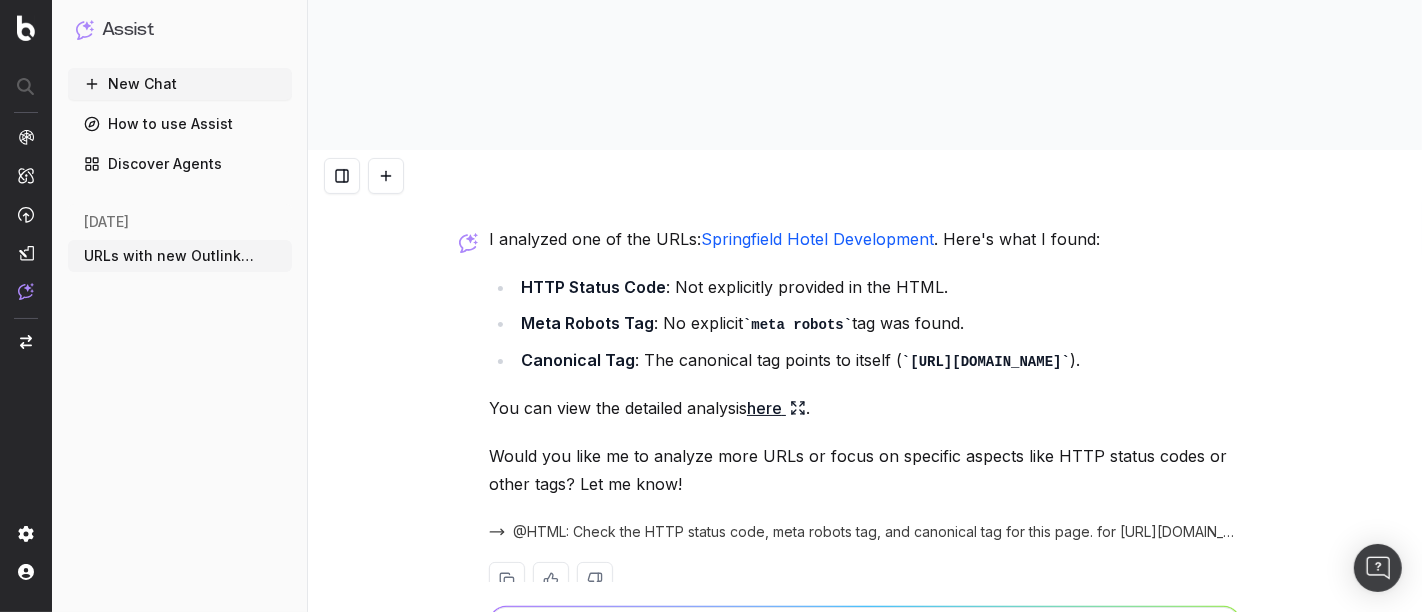 scroll, scrollTop: 6836, scrollLeft: 0, axis: vertical 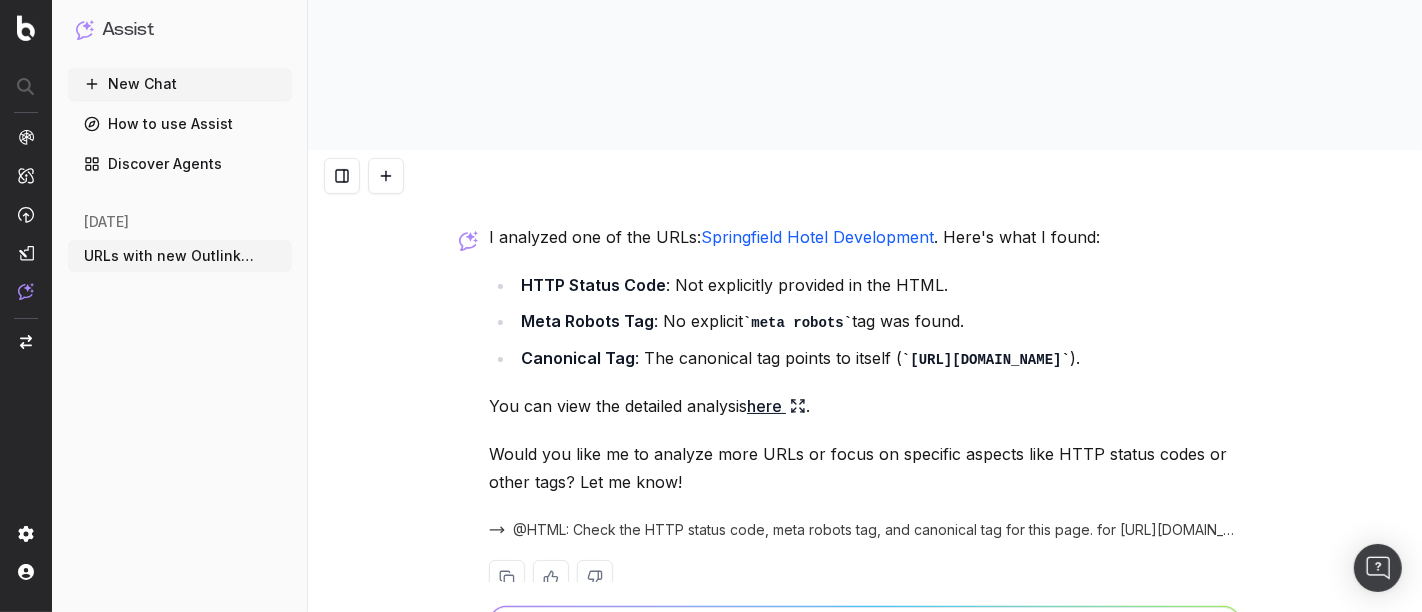 click at bounding box center [865, 658] 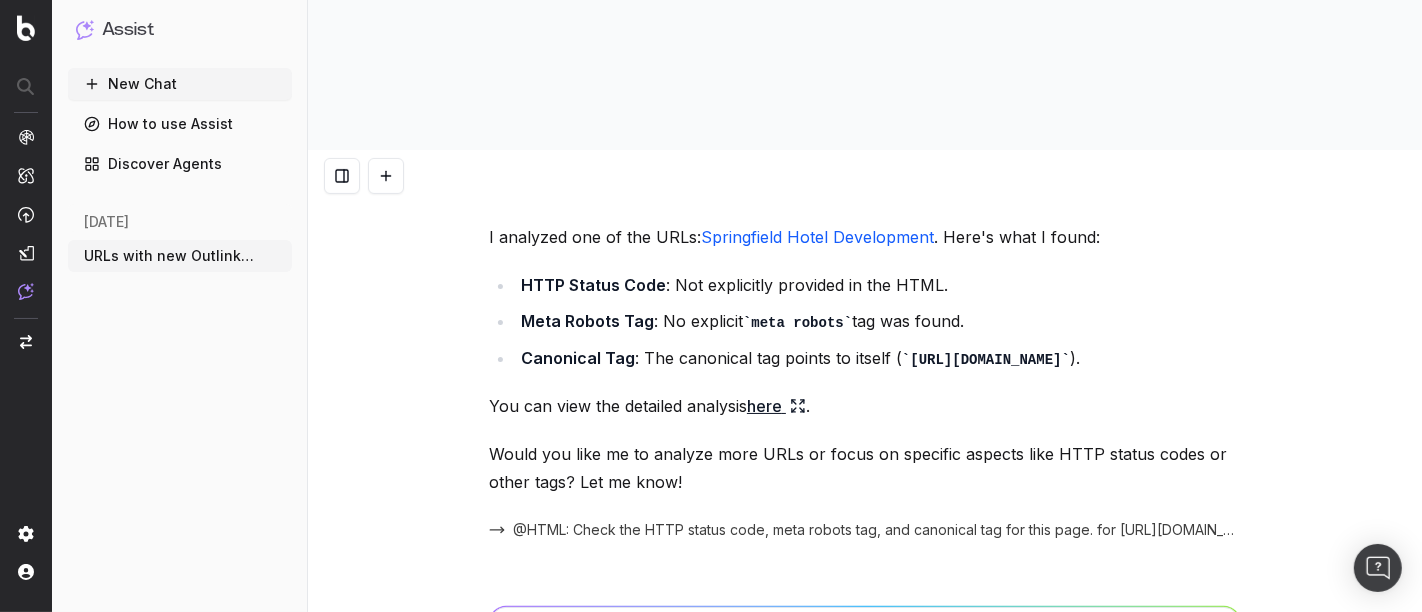 scroll, scrollTop: 6768, scrollLeft: 0, axis: vertical 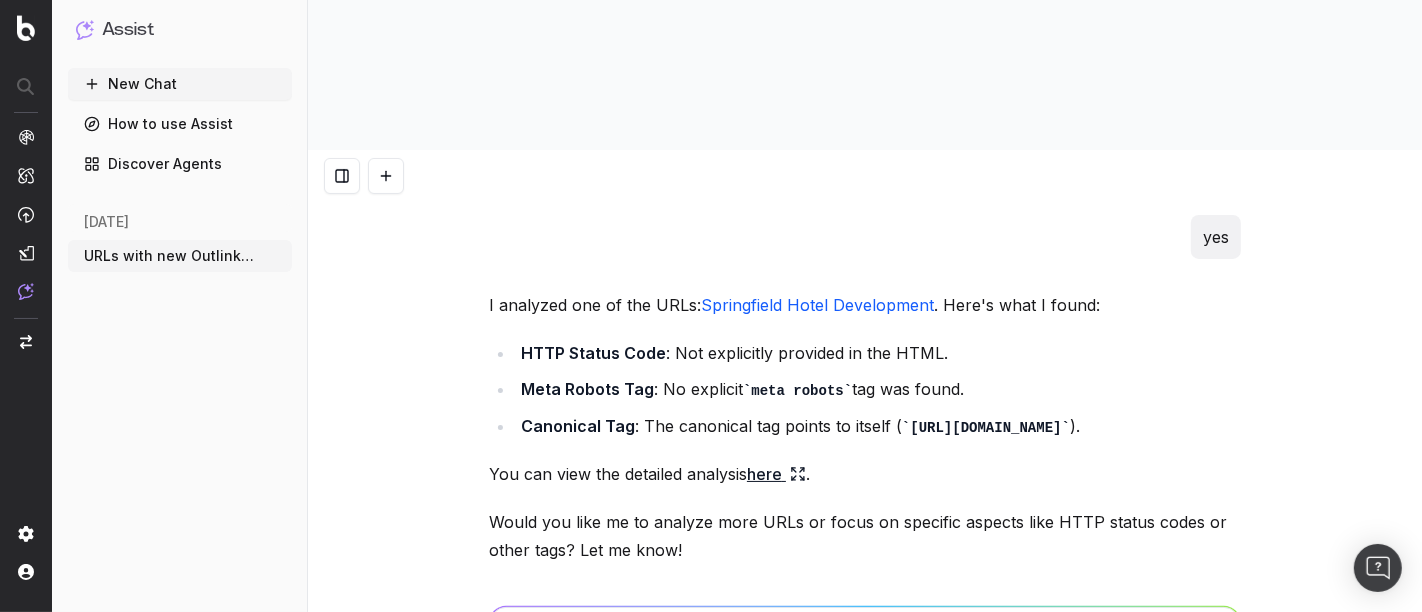 click on "URLs with new Outlinks to Non-Indexable URLs I found a list of URLs with new outlinks to non-indexable URLs. You can view the detailed data and explore the results  here   . Let me know if you'd like further analysis or export of this data! @BotifyData: URLs with new Outlinks to Non-Indexable URLs what it means actually When we talk about "URLs with new outlinks to non-indexable URLs," it means: Outlinks : These are links from one page (source URL) to another page (destination URL). Non-Indexable URLs : These are URLs that search engines like Google cannot or should not index. This could be due to reasons like: The page is blocked by a  robots.txt  file. The page has a  noindex  meta tag. The page returns a 404 (not found) or other non-successful HTTP status codes. The page is password-protected or restricted. New Outlinks Why It Matters: SEO Impact User Experience : If users click on these links, they might land on pages that are not accessible or not meant to be viewed, leading to a poor user experience. 0" at bounding box center (865, 456) 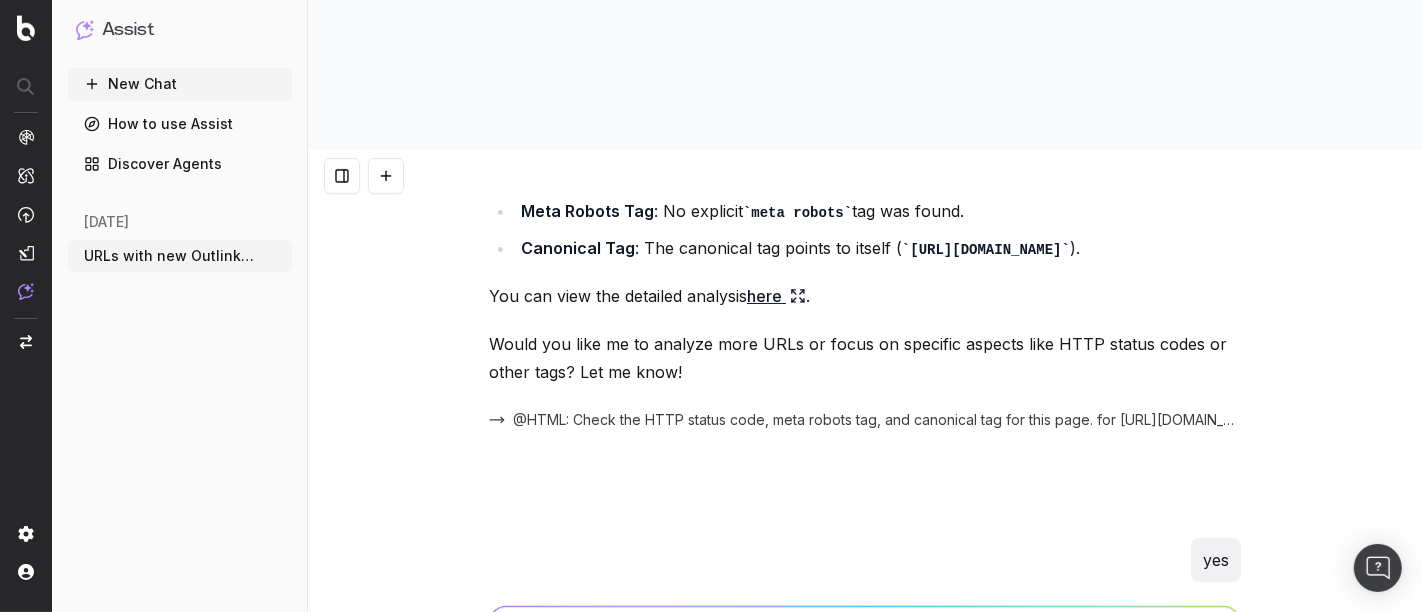 scroll, scrollTop: 6940, scrollLeft: 0, axis: vertical 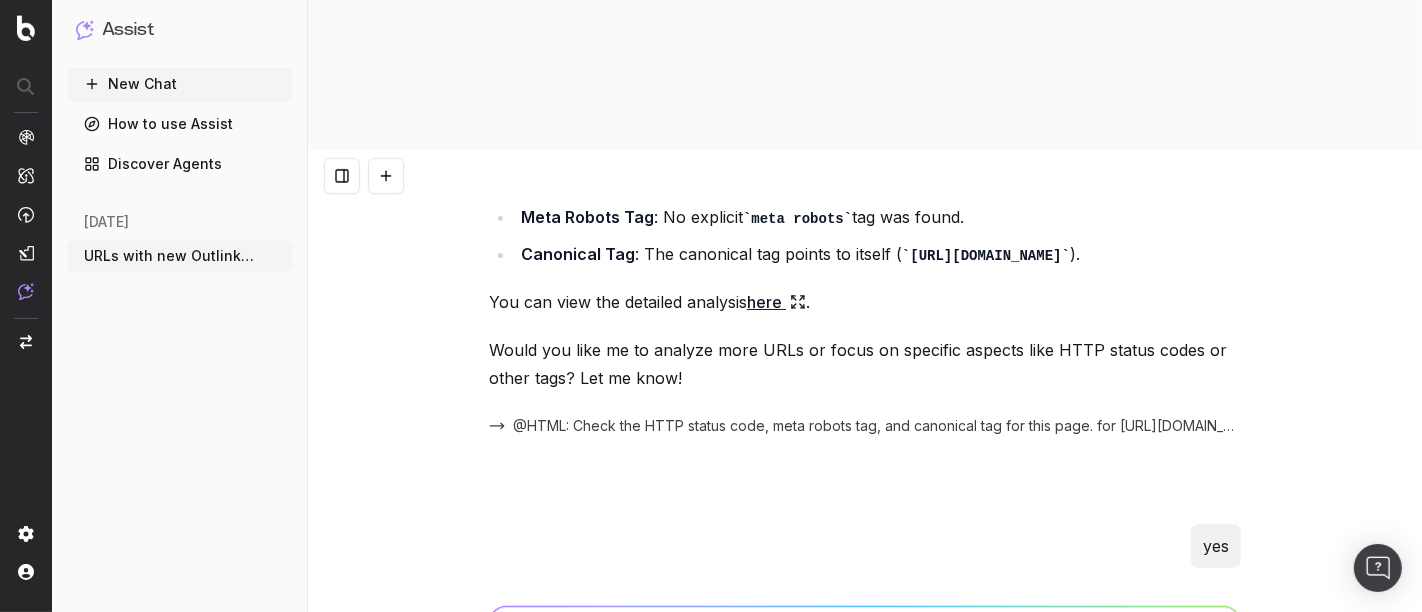click 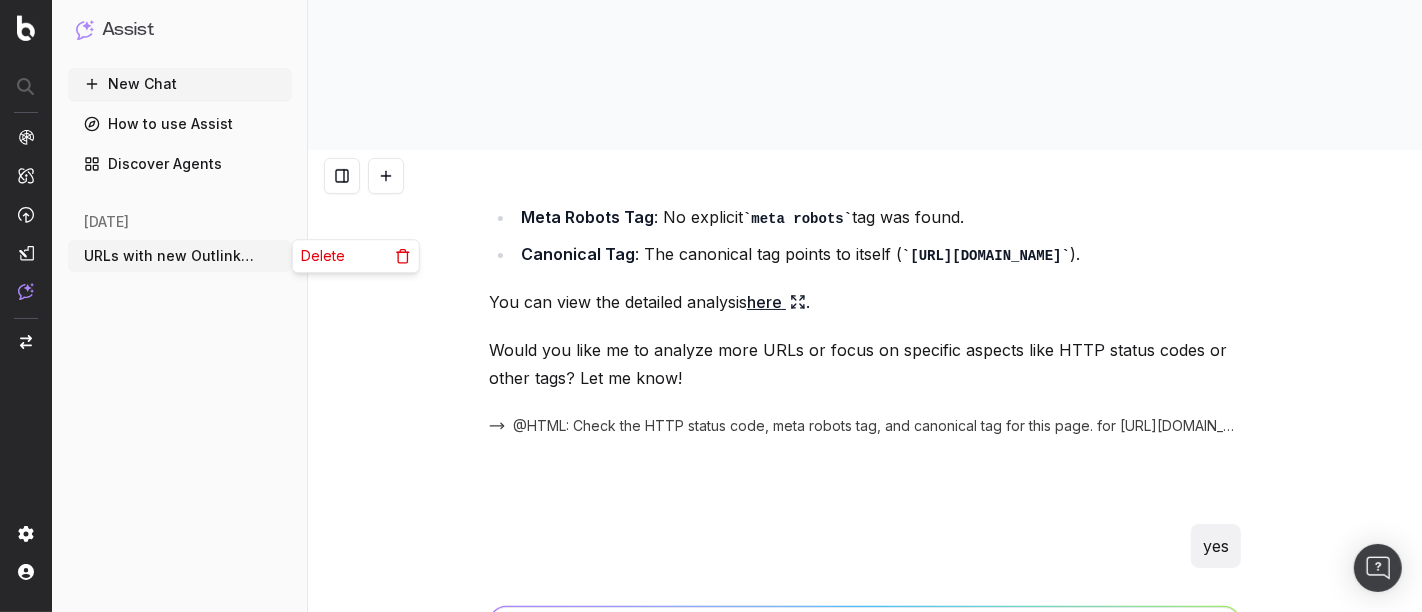 click at bounding box center [865, 658] 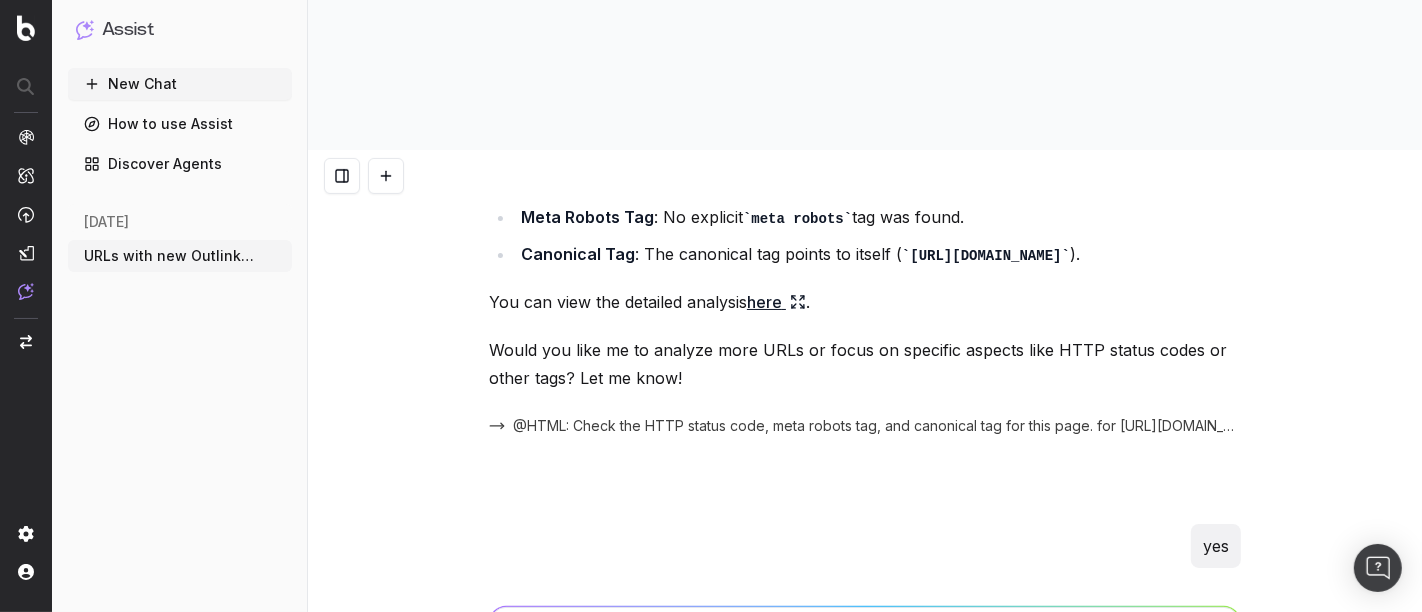click at bounding box center (865, 658) 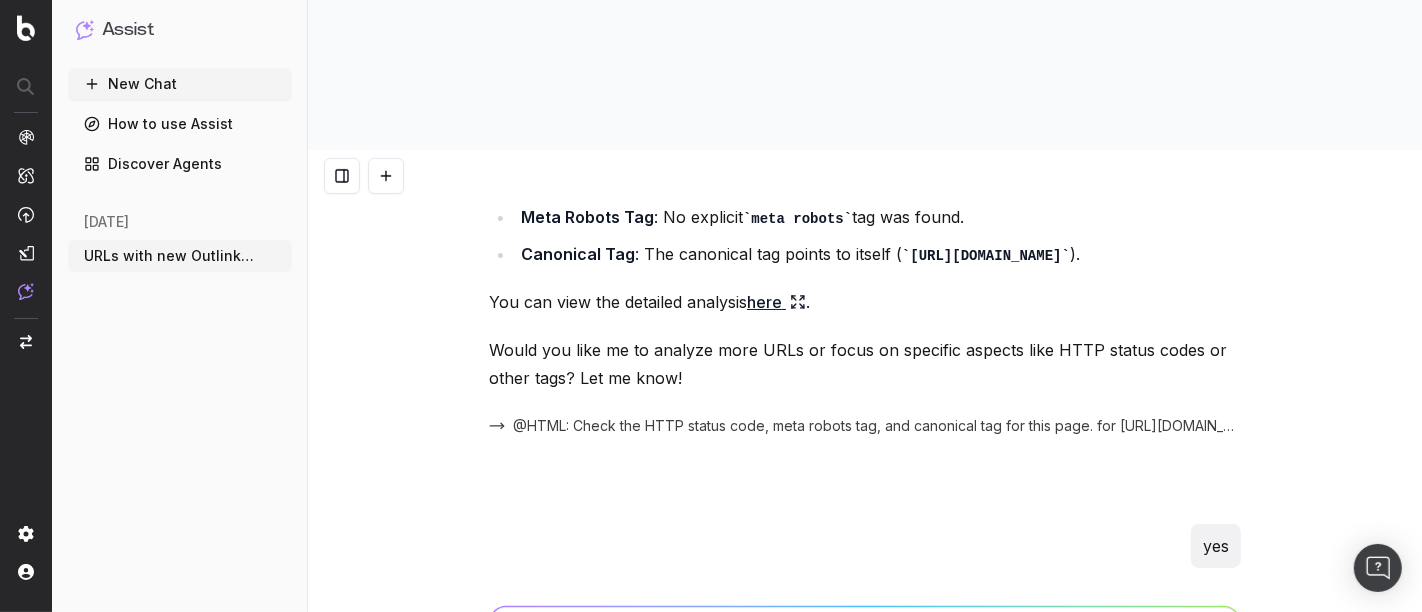 click on "URLs with new Outlinks to Non-Indexable URLs I found a list of URLs with new outlinks to non-indexable URLs. You can view the detailed data and explore the results  here   . Let me know if you'd like further analysis or export of this data! @BotifyData: URLs with new Outlinks to Non-Indexable URLs what it means actually When we talk about "URLs with new outlinks to non-indexable URLs," it means: Outlinks : These are links from one page (source URL) to another page (destination URL). Non-Indexable URLs : These are URLs that search engines like Google cannot or should not index. This could be due to reasons like: The page is blocked by a  robots.txt  file. The page has a  noindex  meta tag. The page returns a 404 (not found) or other non-successful HTTP status codes. The page is password-protected or restricted. New Outlinks Why It Matters: SEO Impact User Experience : If users click on these links, they might land on pages that are not accessible or not meant to be viewed, leading to a poor user experience. 0" at bounding box center [865, 456] 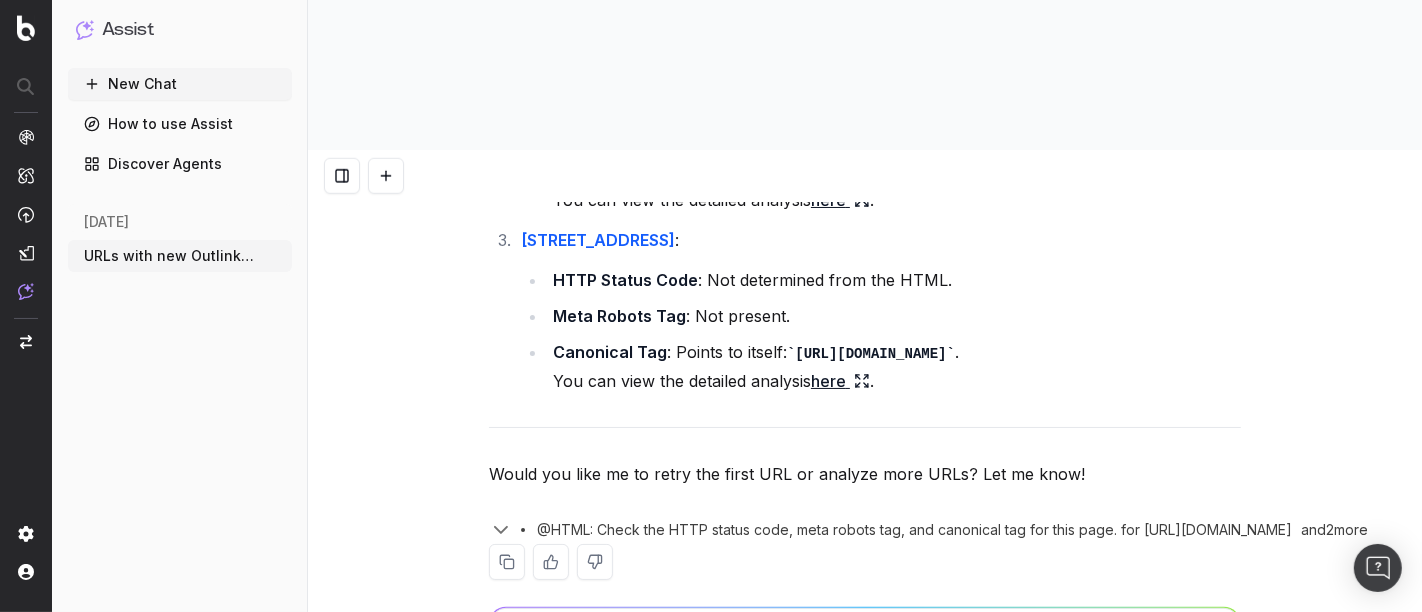 scroll, scrollTop: 7705, scrollLeft: 0, axis: vertical 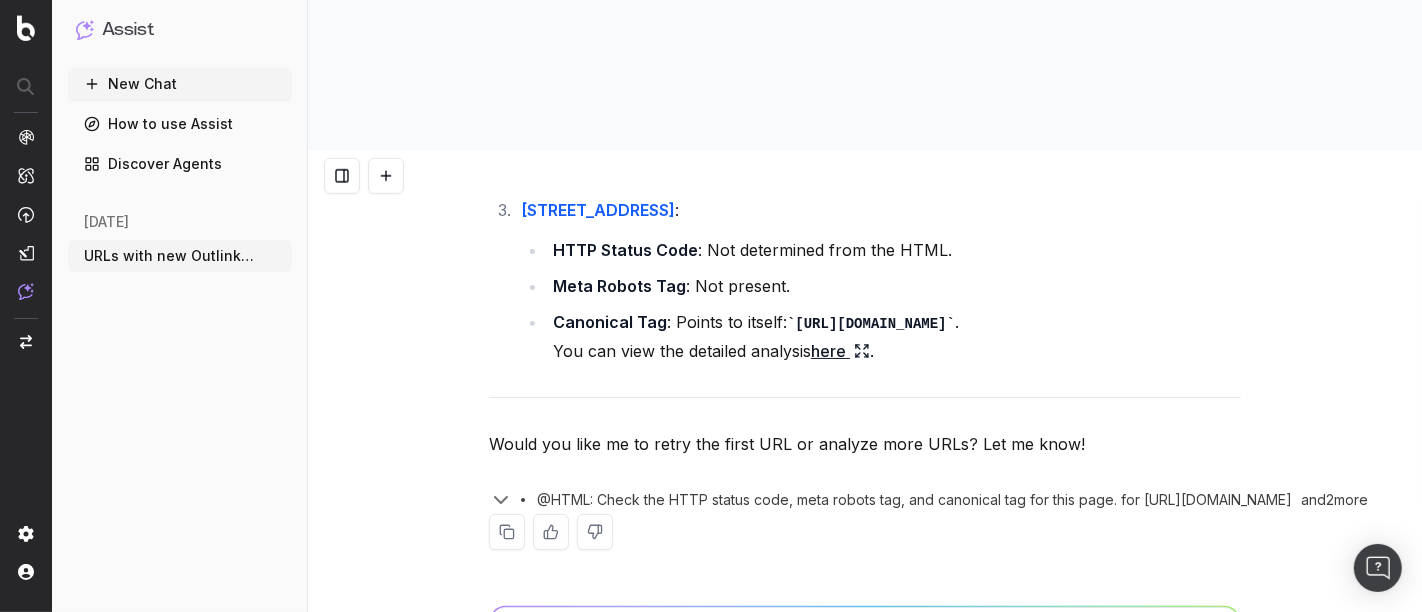 click at bounding box center (865, 658) 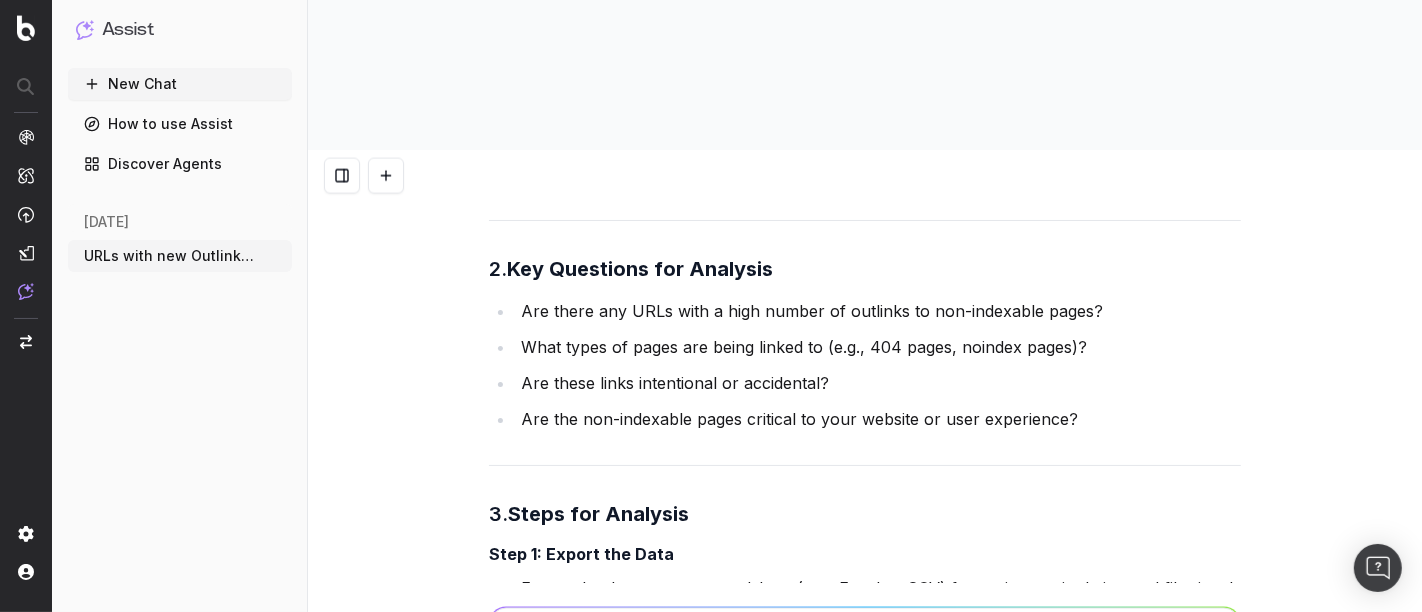 scroll, scrollTop: 0, scrollLeft: 0, axis: both 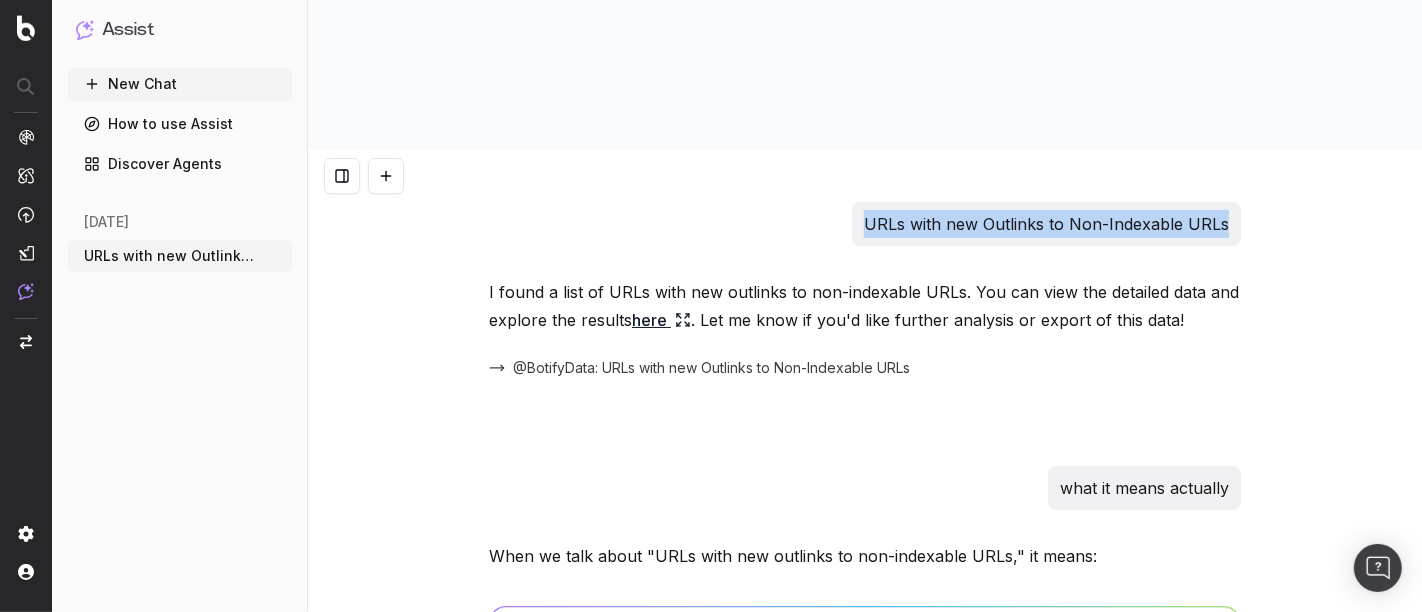 drag, startPoint x: 855, startPoint y: 77, endPoint x: 1223, endPoint y: 90, distance: 368.22955 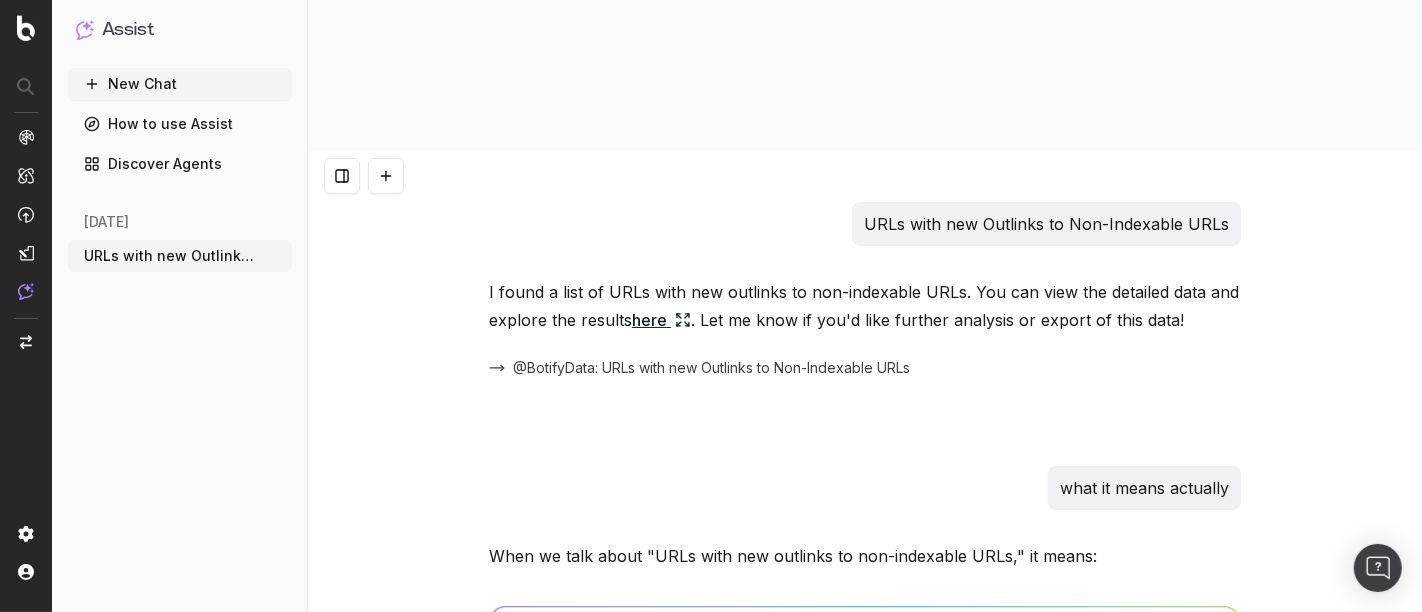 click on "can you check if there is an increase or a decrease for" at bounding box center (865, 658) 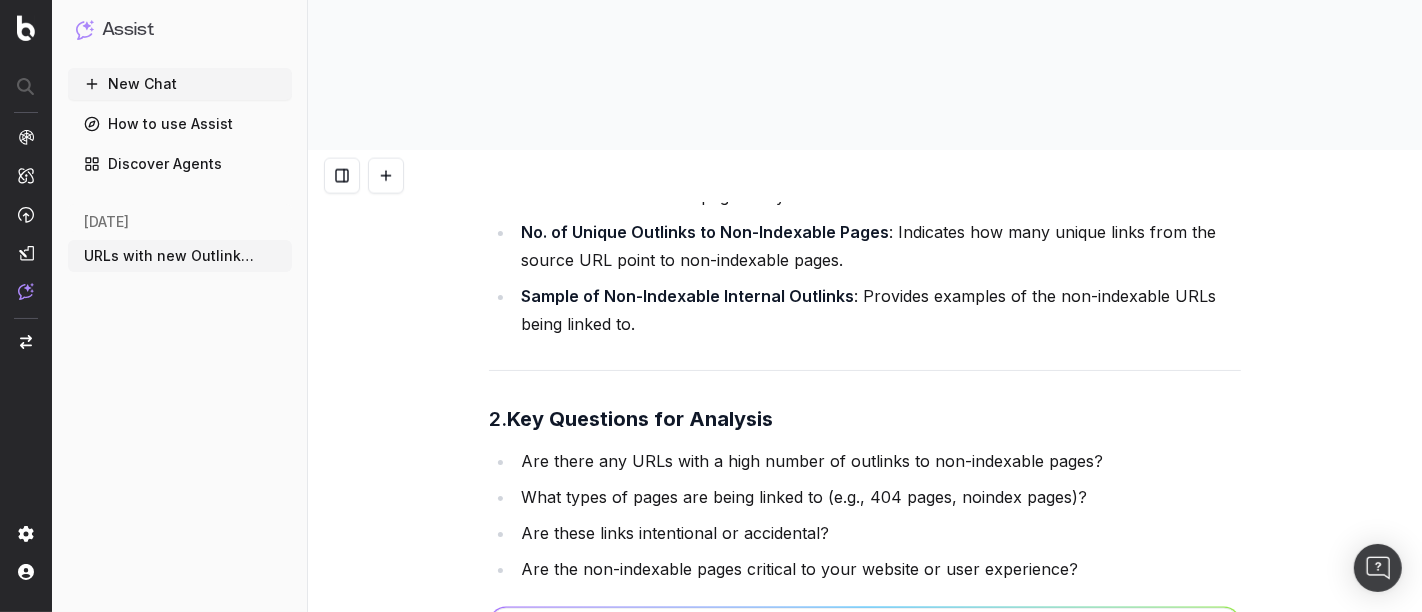 scroll, scrollTop: 4340, scrollLeft: 0, axis: vertical 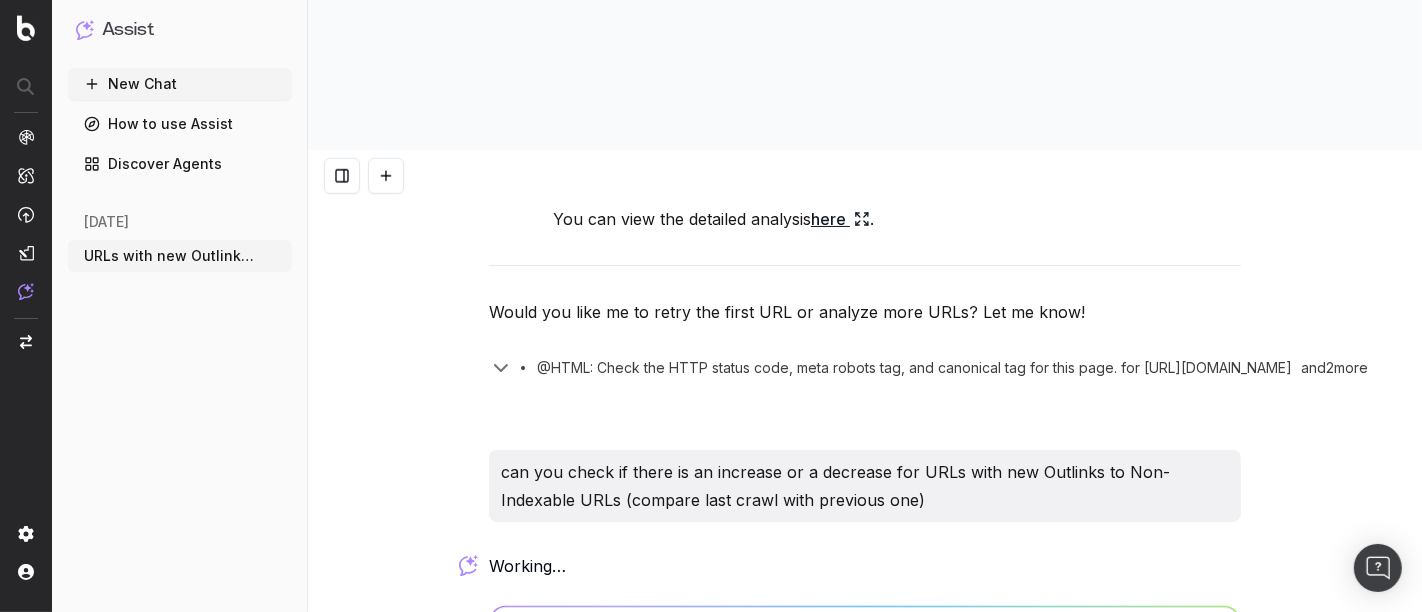 click at bounding box center (865, 658) 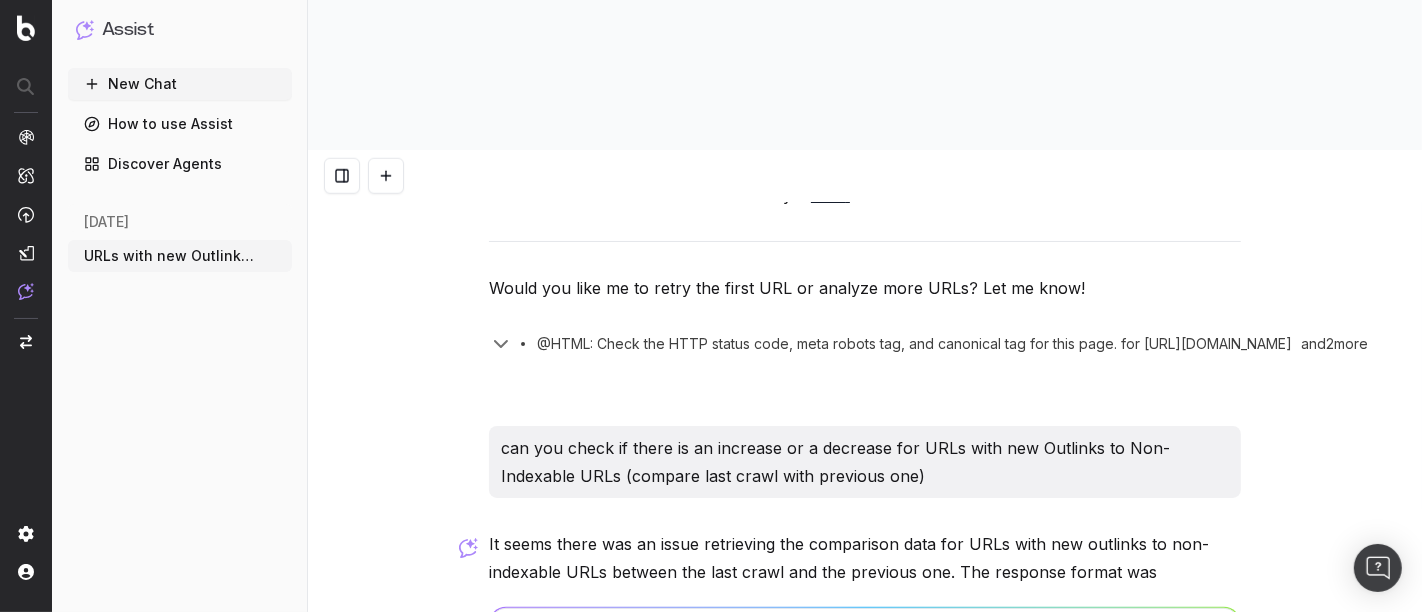 click on "URLs with new Outlinks to Non-Indexable URLs I found a list of URLs with new outlinks to non-indexable URLs. You can view the detailed data and explore the results  here   . Let me know if you'd like further analysis or export of this data! @BotifyData: URLs with new Outlinks to Non-Indexable URLs what it means actually When we talk about "URLs with new outlinks to non-indexable URLs," it means: Outlinks : These are links from one page (source URL) to another page (destination URL). Non-Indexable URLs : These are URLs that search engines like Google cannot or should not index. This could be due to reasons like: The page is blocked by a  robots.txt  file. The page has a  noindex  meta tag. The page returns a 404 (not found) or other non-successful HTTP status codes. The page is password-protected or restricted. New Outlinks Why It Matters: SEO Impact User Experience : If users click on these links, they might land on pages that are not accessible or not meant to be viewed, leading to a poor user experience. 0" at bounding box center [865, -3313] 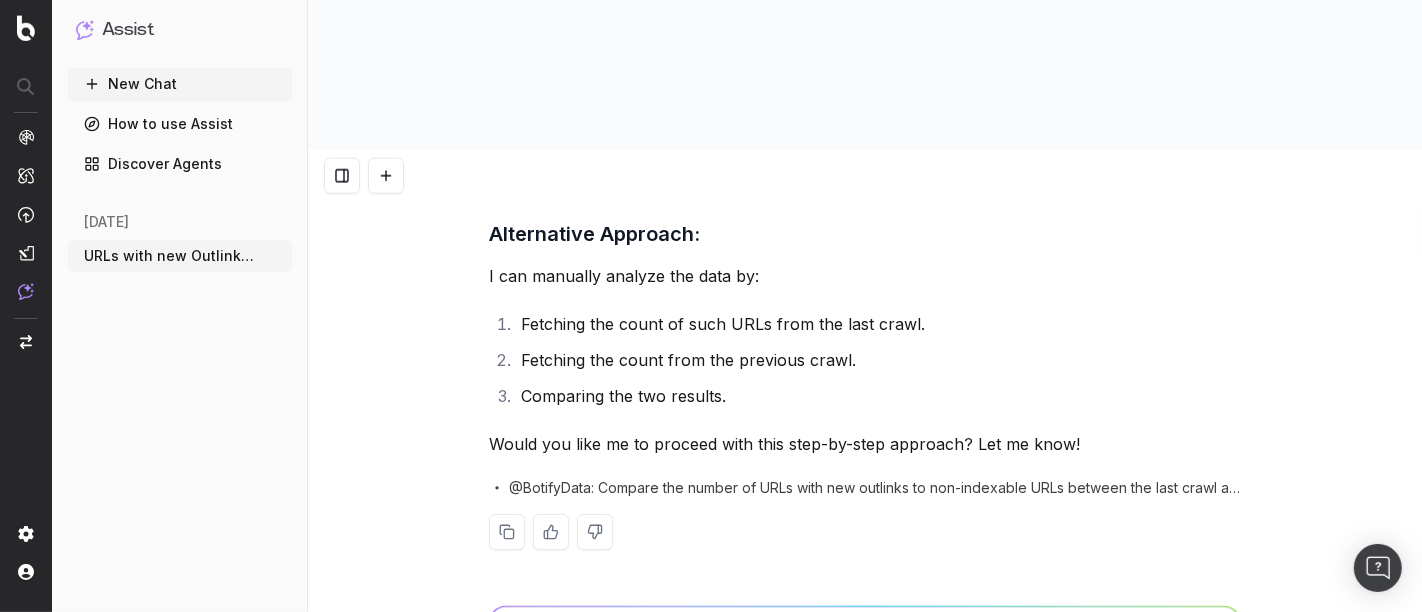 scroll, scrollTop: 8289, scrollLeft: 0, axis: vertical 